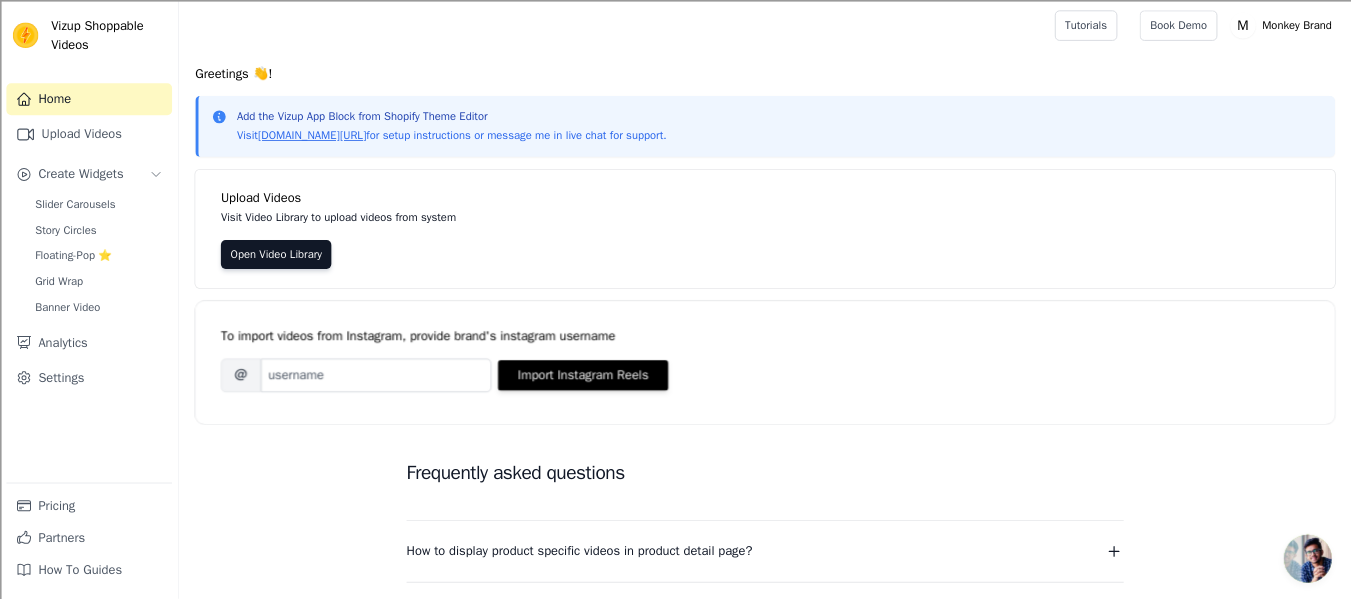 scroll, scrollTop: 0, scrollLeft: 0, axis: both 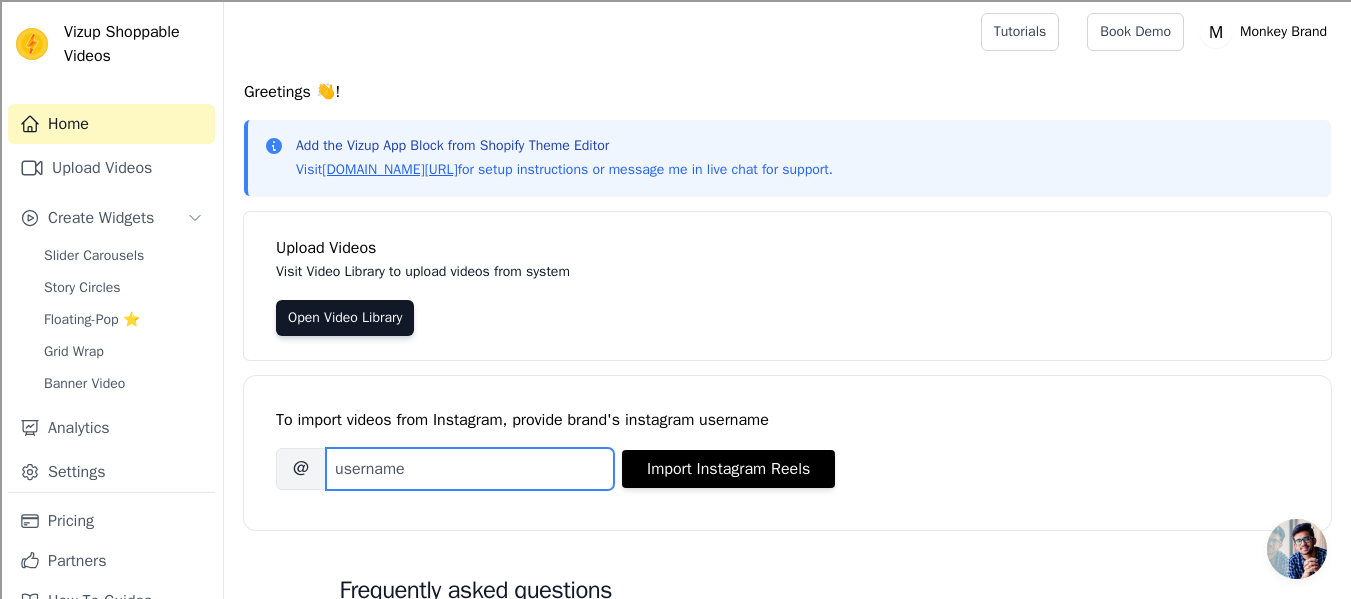 click on "Brand's Instagram Username" at bounding box center (470, 469) 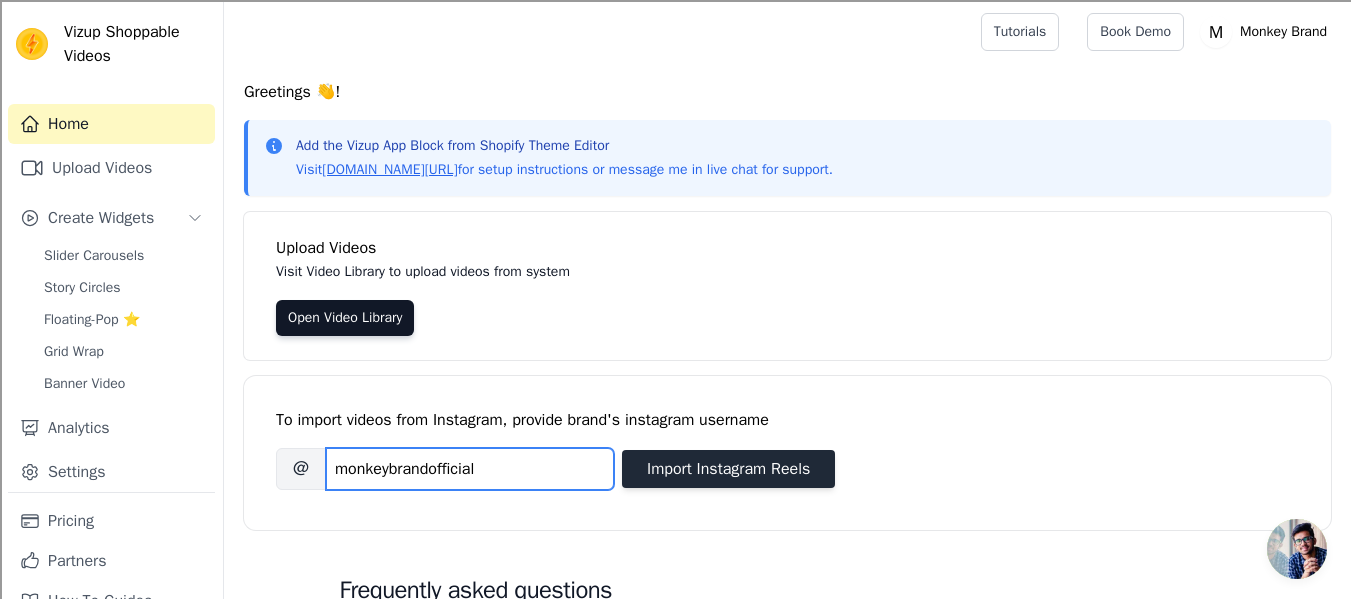 type on "monkeybrandofficial" 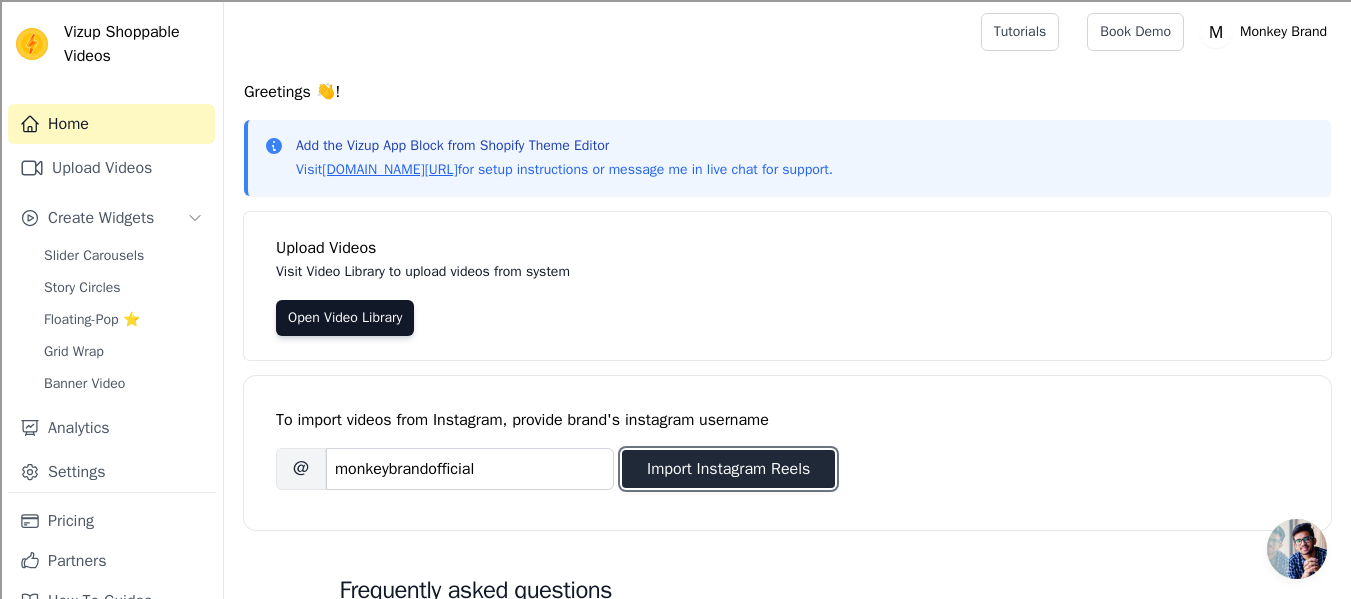 click on "Import Instagram Reels" at bounding box center [728, 469] 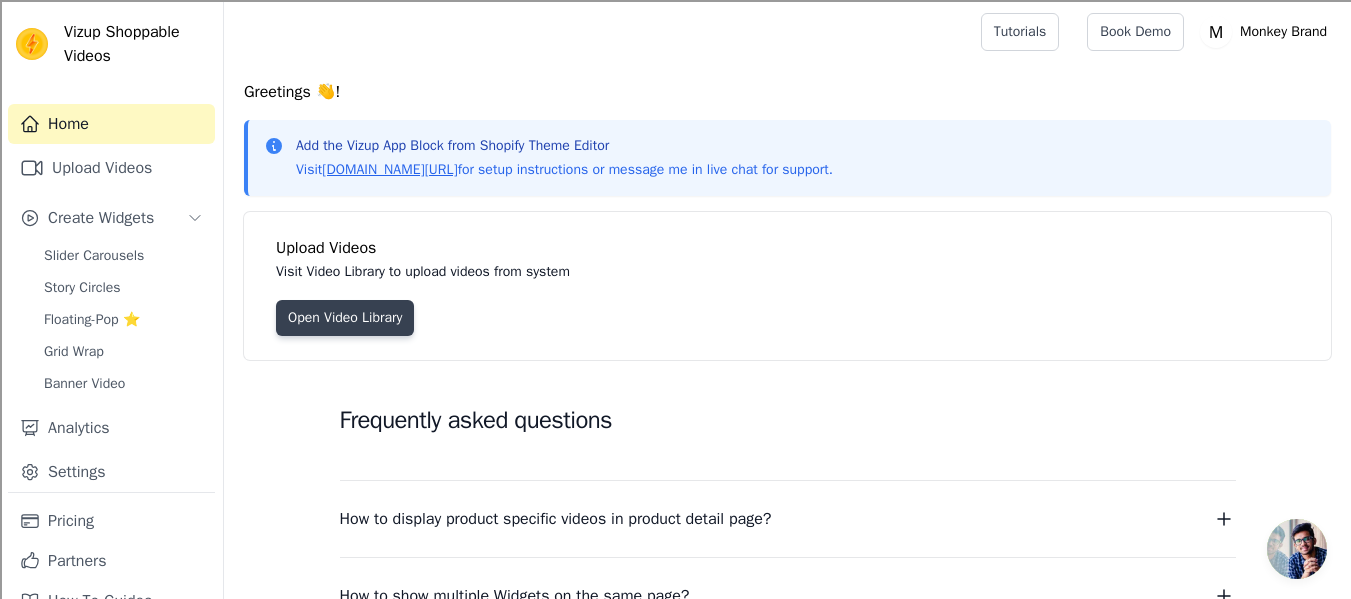 click on "Open Video Library" at bounding box center [345, 318] 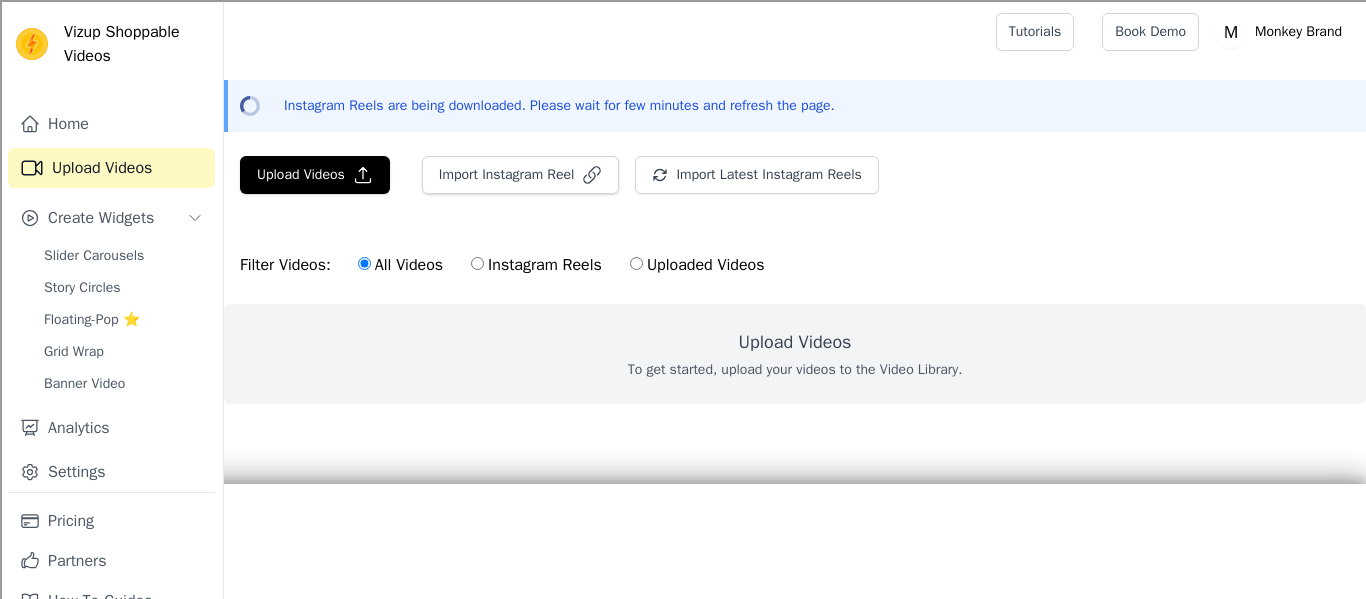 scroll, scrollTop: 0, scrollLeft: 0, axis: both 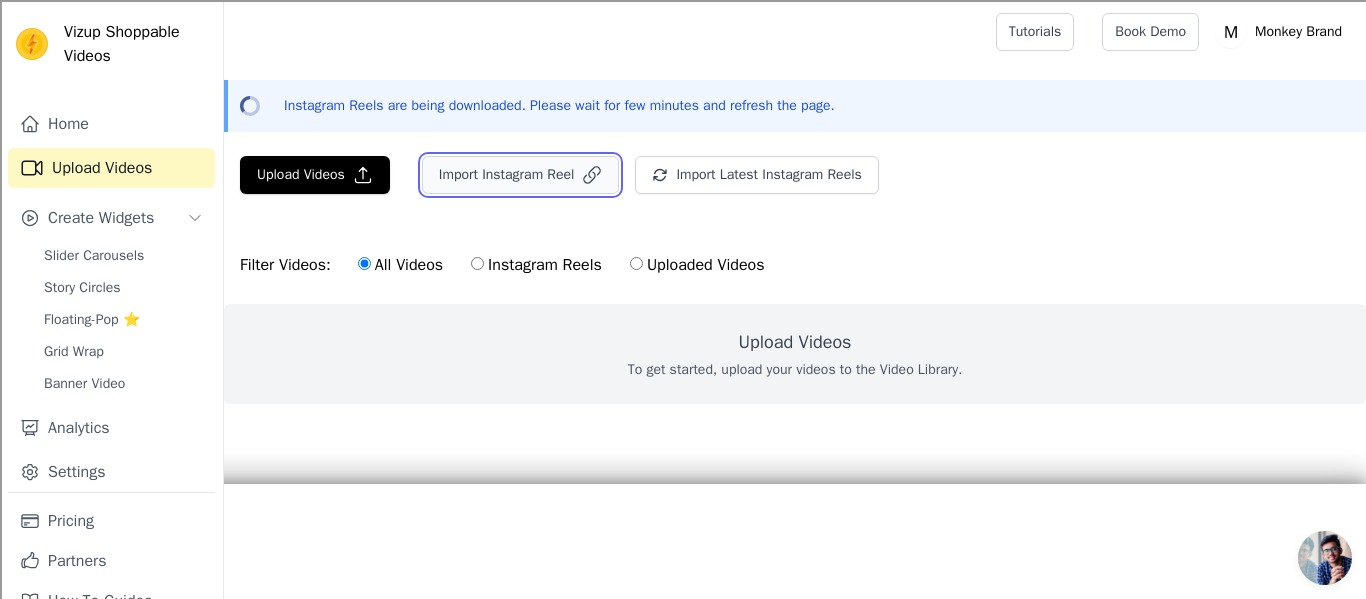 click on "Import Instagram Reel" at bounding box center [521, 175] 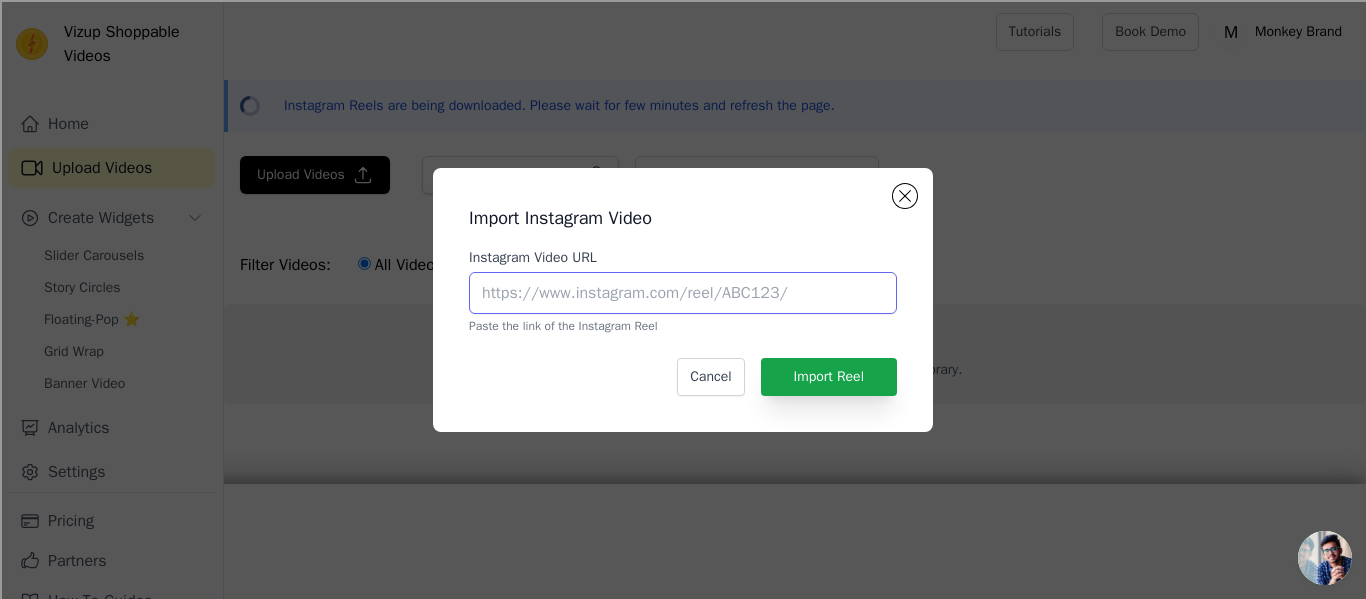 click on "Instagram Video URL" at bounding box center [683, 293] 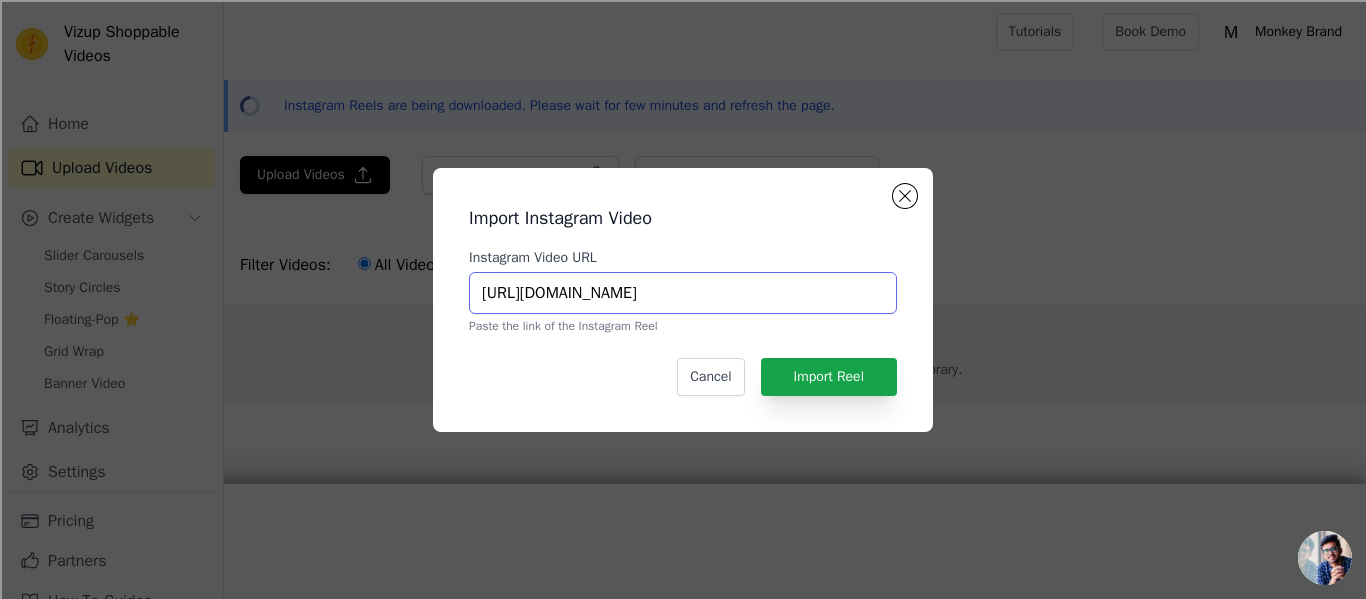 type on "https://www.instagram.com/p/DLpBKmQRH9j/" 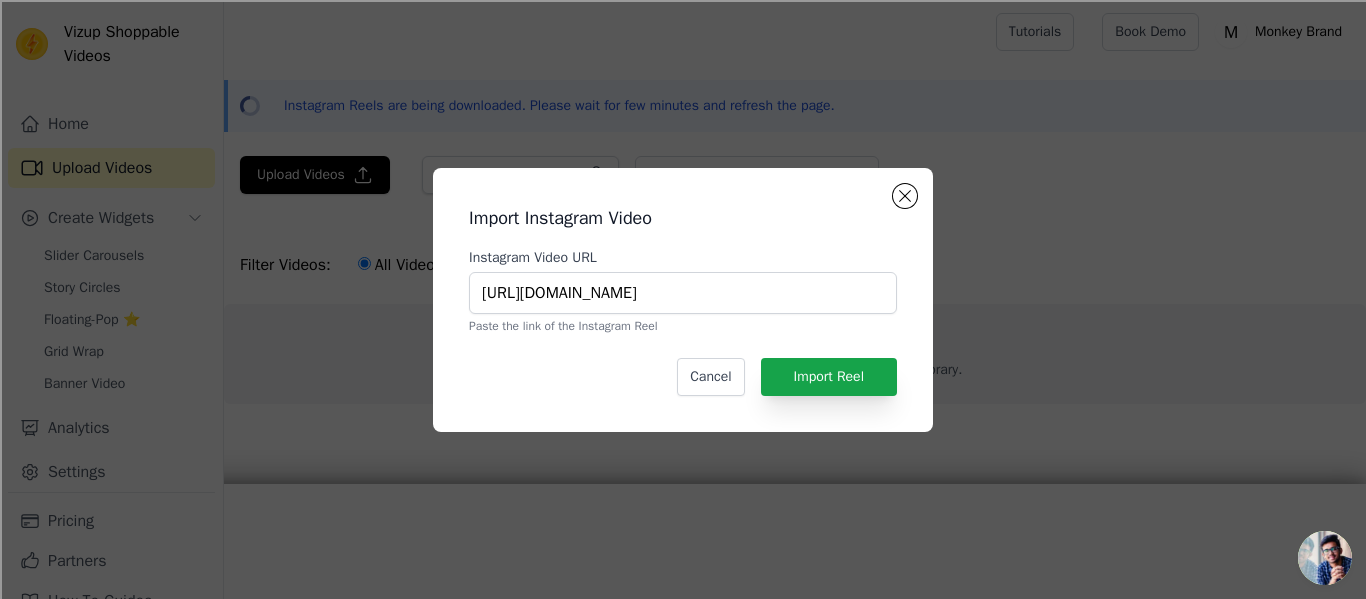 click on "Import Instagram Video   Instagram Video URL   https://www.instagram.com/p/DLpBKmQRH9j/     Paste the link of the Instagram Reel   Cancel   Import Reel" at bounding box center [683, 300] 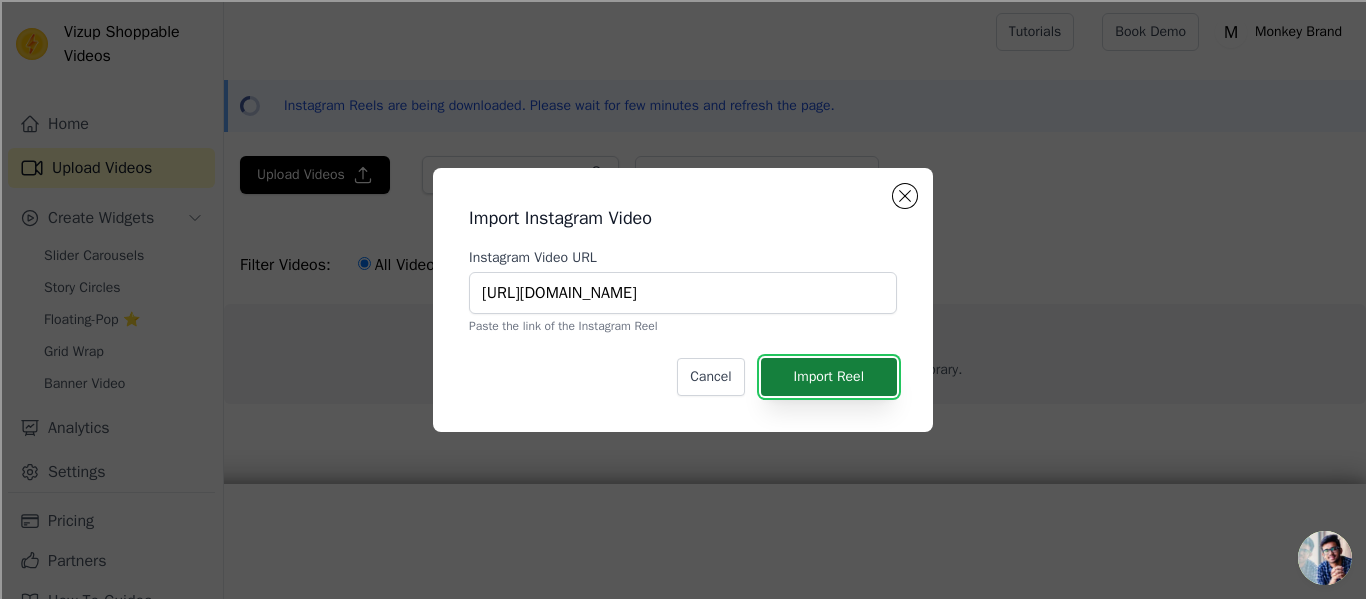 click on "Import Reel" at bounding box center (829, 377) 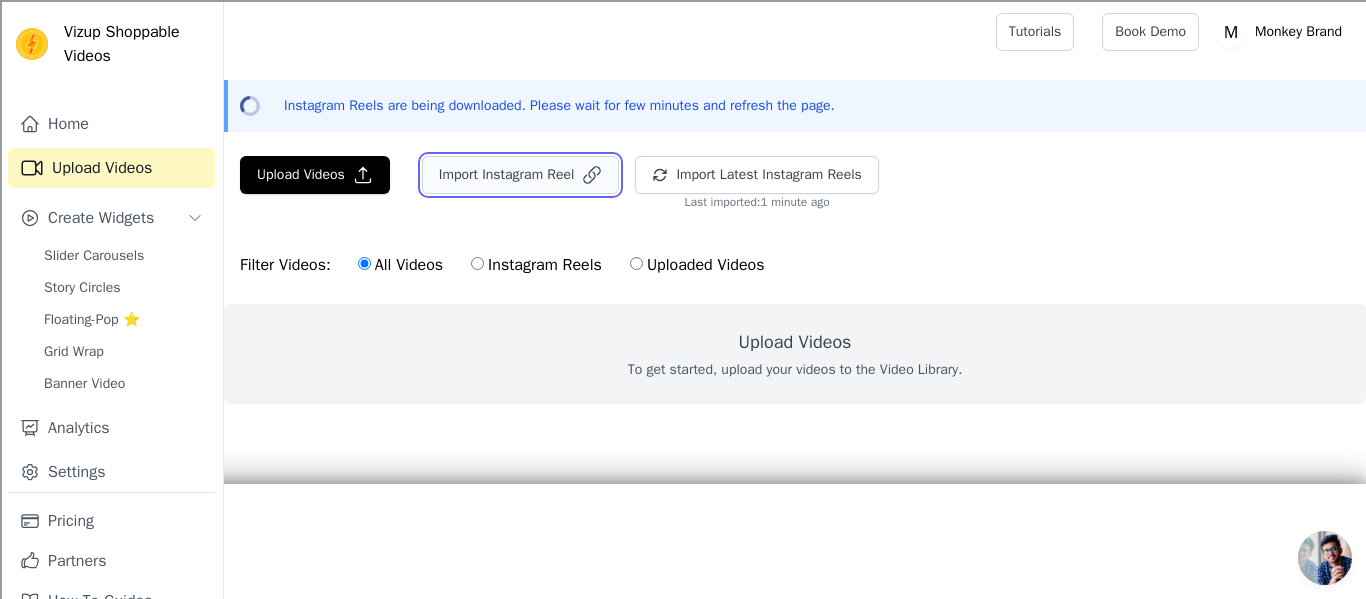 click on "Import Instagram Reel" at bounding box center [521, 175] 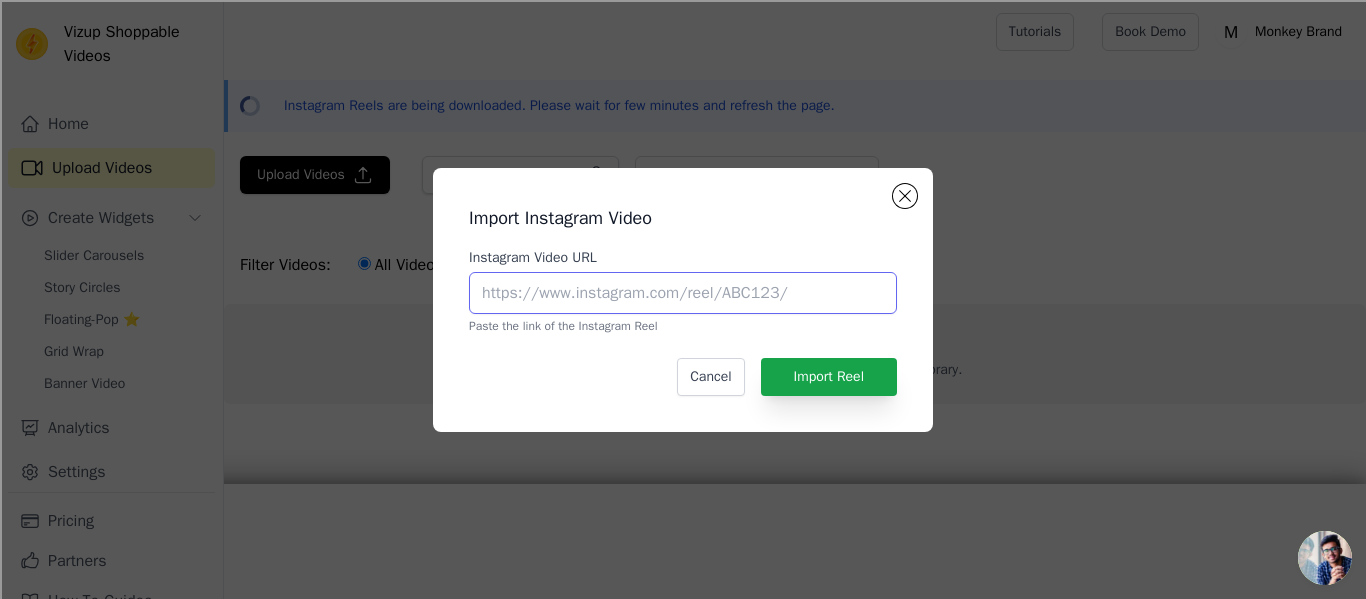 click on "Instagram Video URL" at bounding box center (683, 293) 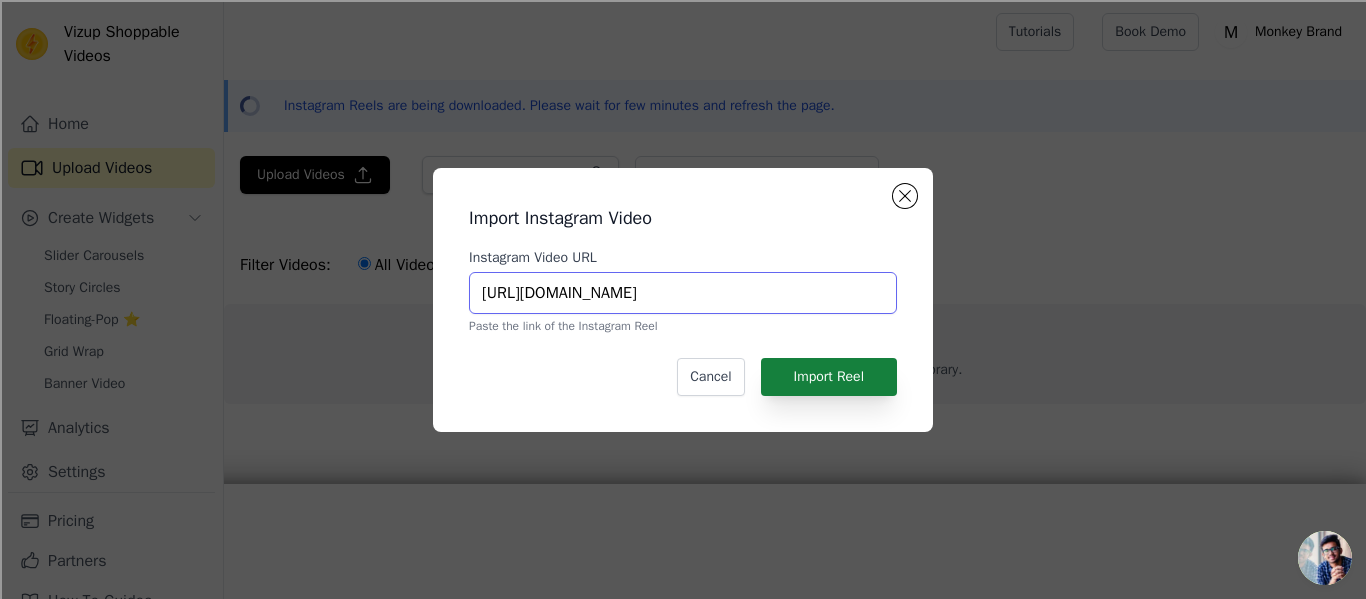 type on "https://www.instagram.com/p/DLZGEFSSxoT/" 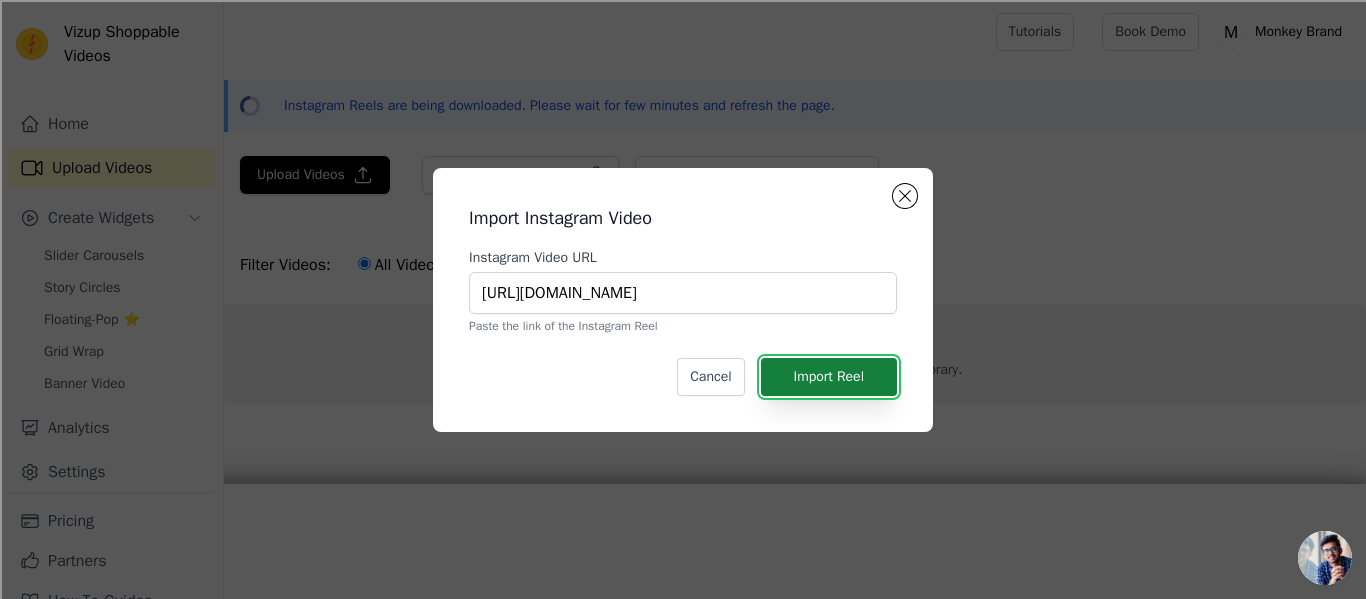 click on "Import Reel" at bounding box center (829, 377) 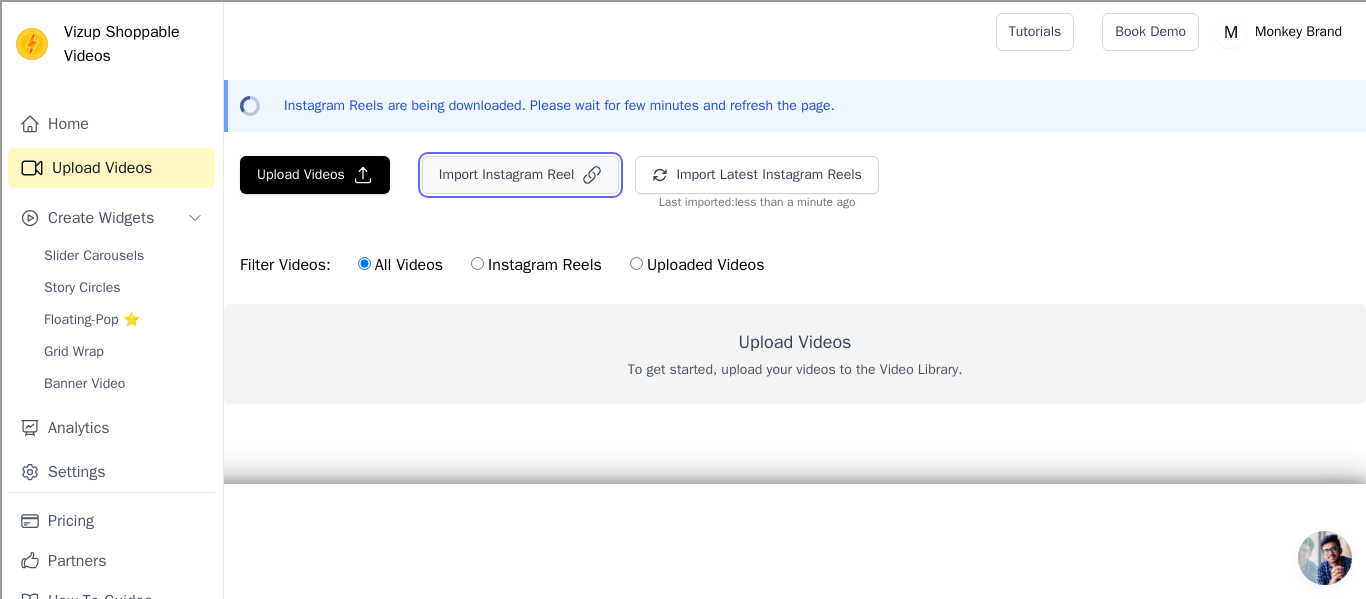 click on "Import Instagram Reel" at bounding box center (521, 175) 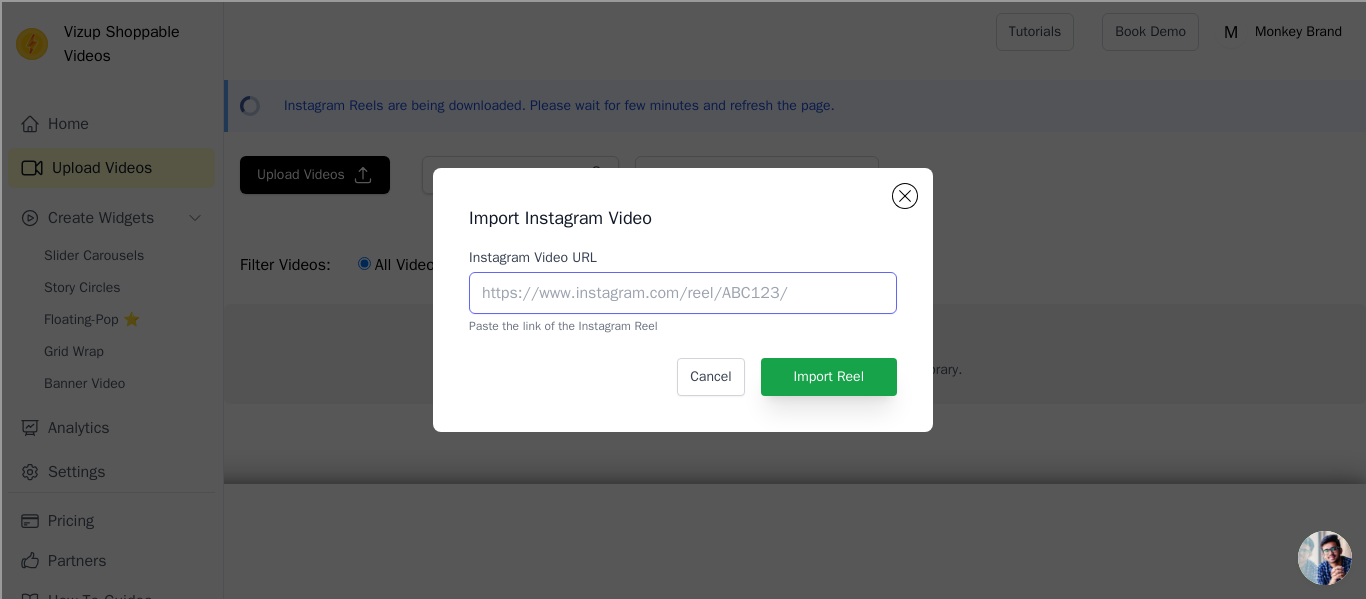 click on "Instagram Video URL" at bounding box center (683, 293) 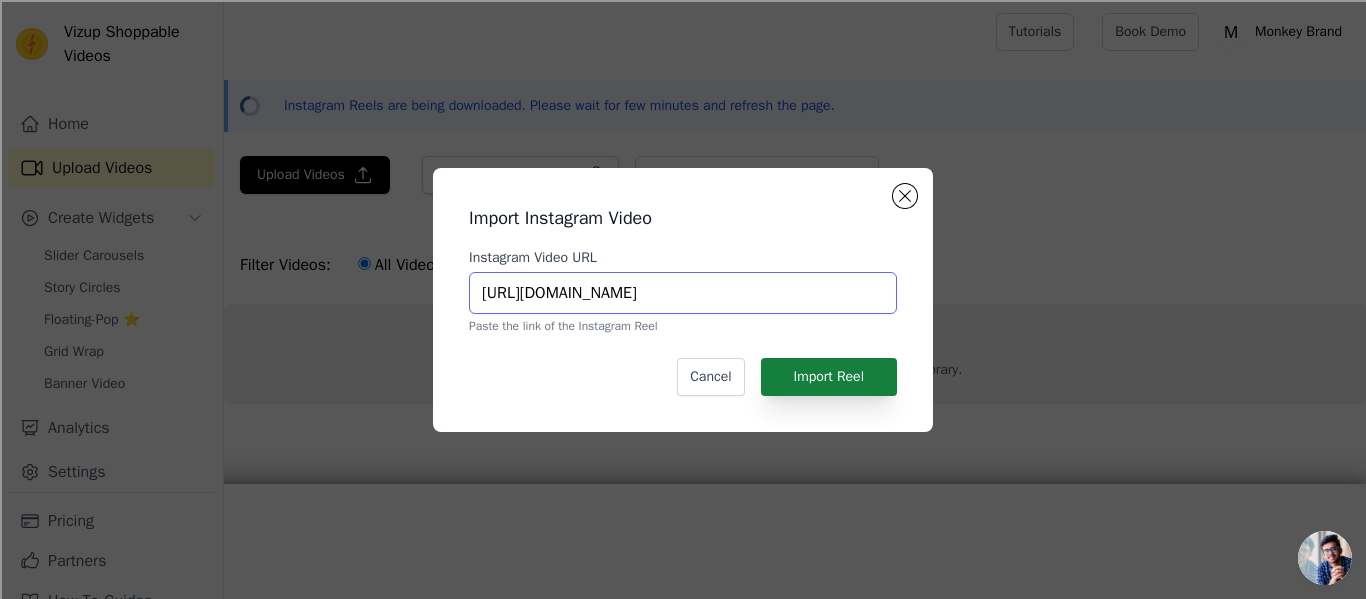 type on "https://www.instagram.com/p/DG2GruKTu7-/" 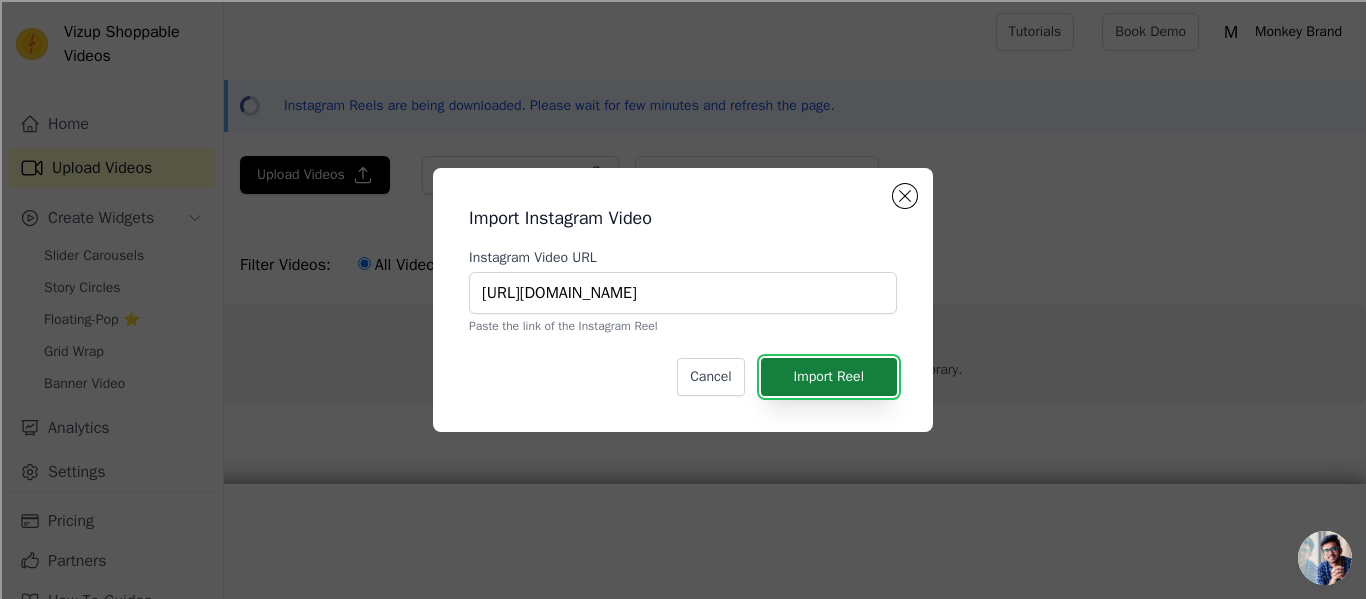click on "Import Reel" at bounding box center (829, 377) 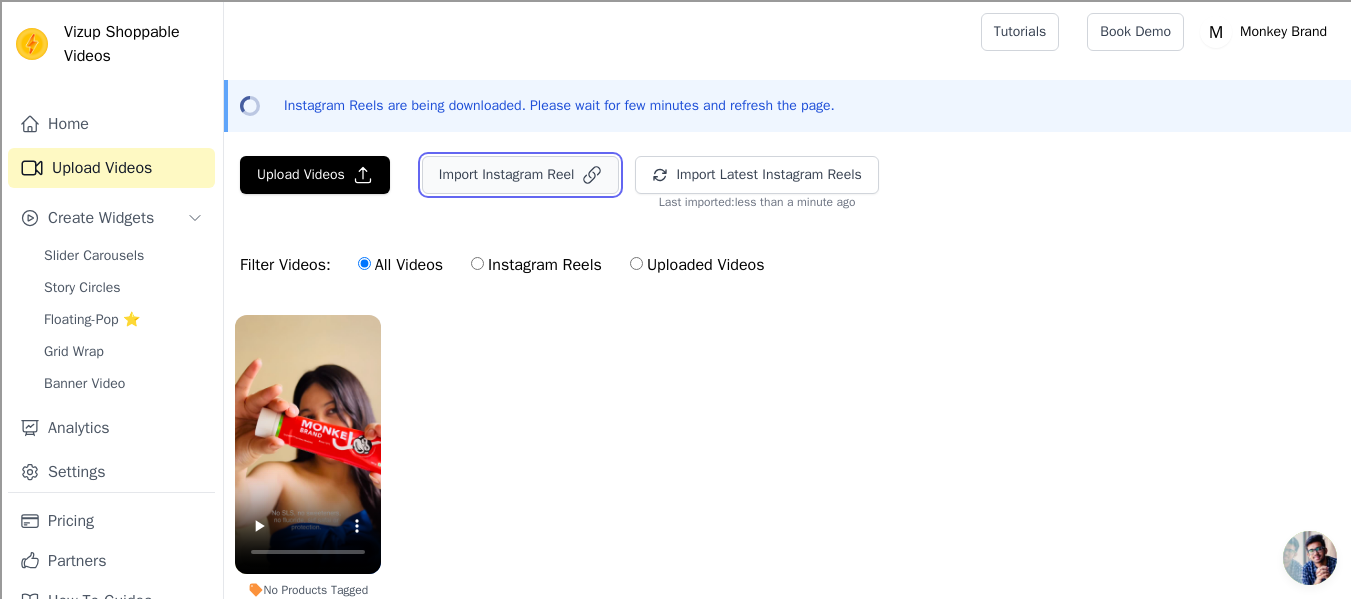 click on "Import Instagram Reel" at bounding box center (521, 175) 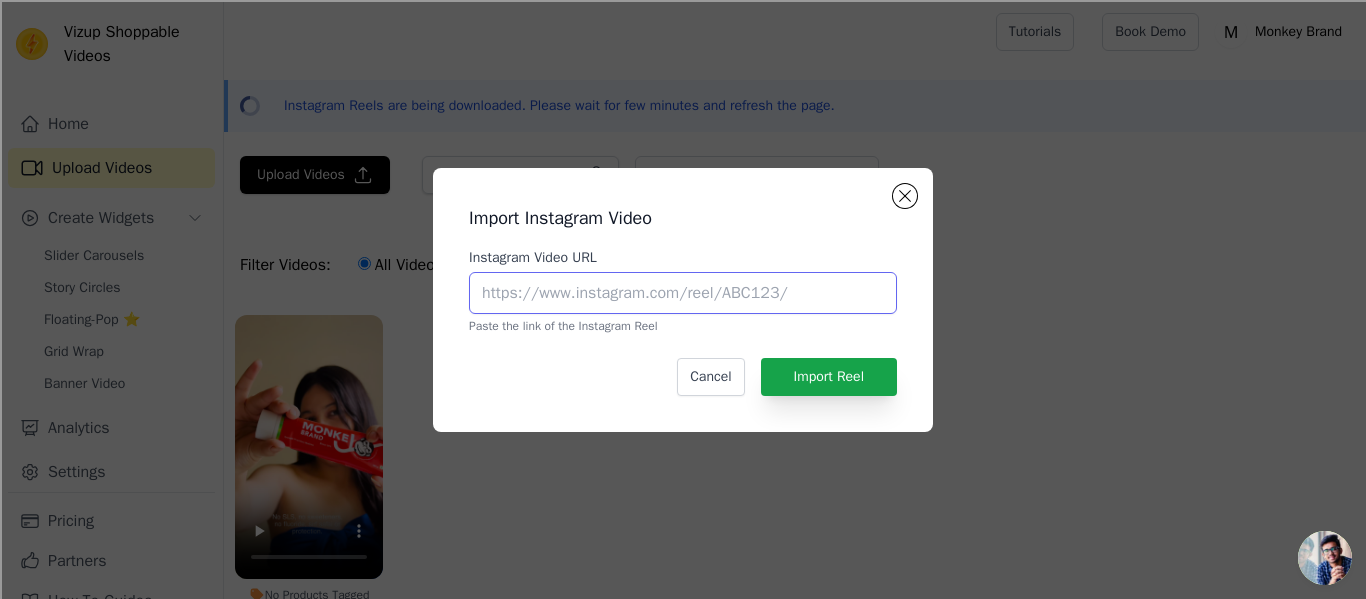 click on "Instagram Video URL" at bounding box center [683, 293] 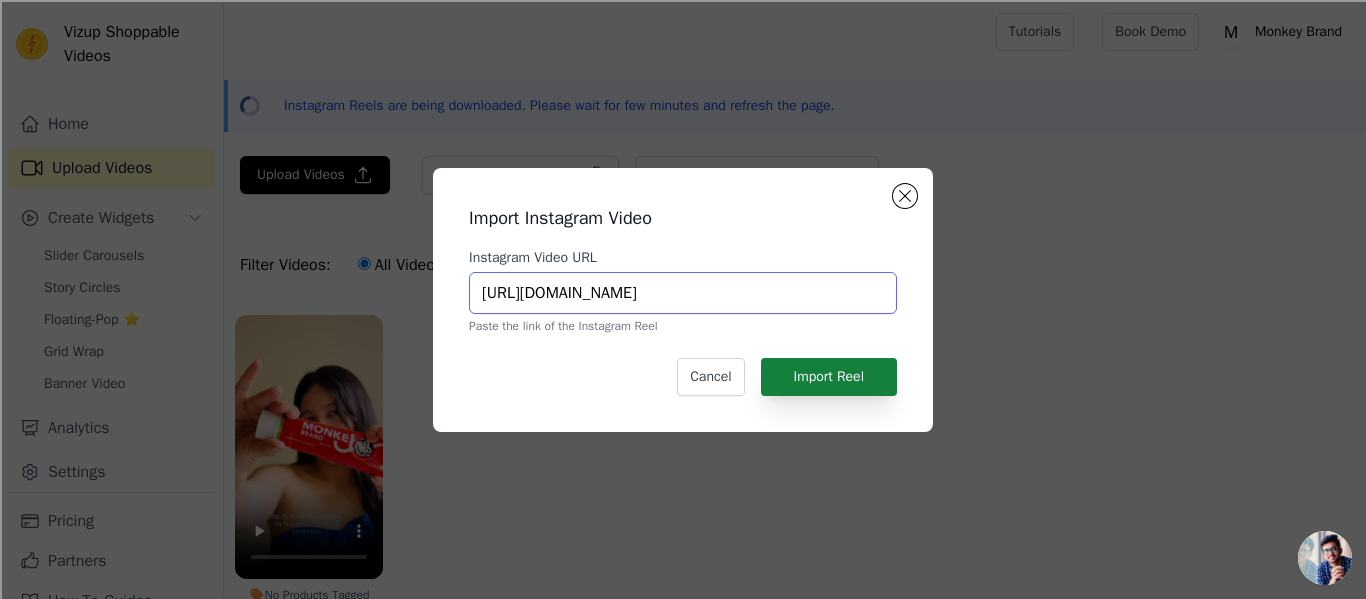 type on "https://www.instagram.com/p/DGkomiqoQEU/" 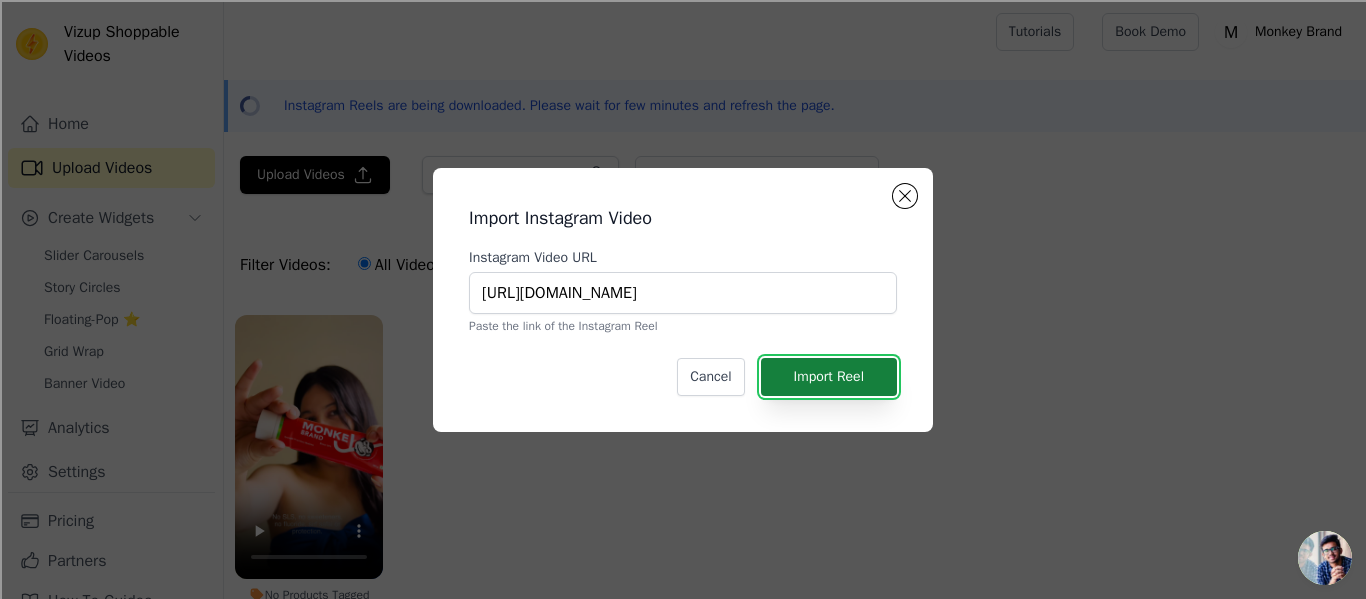 click on "Import Reel" at bounding box center (829, 377) 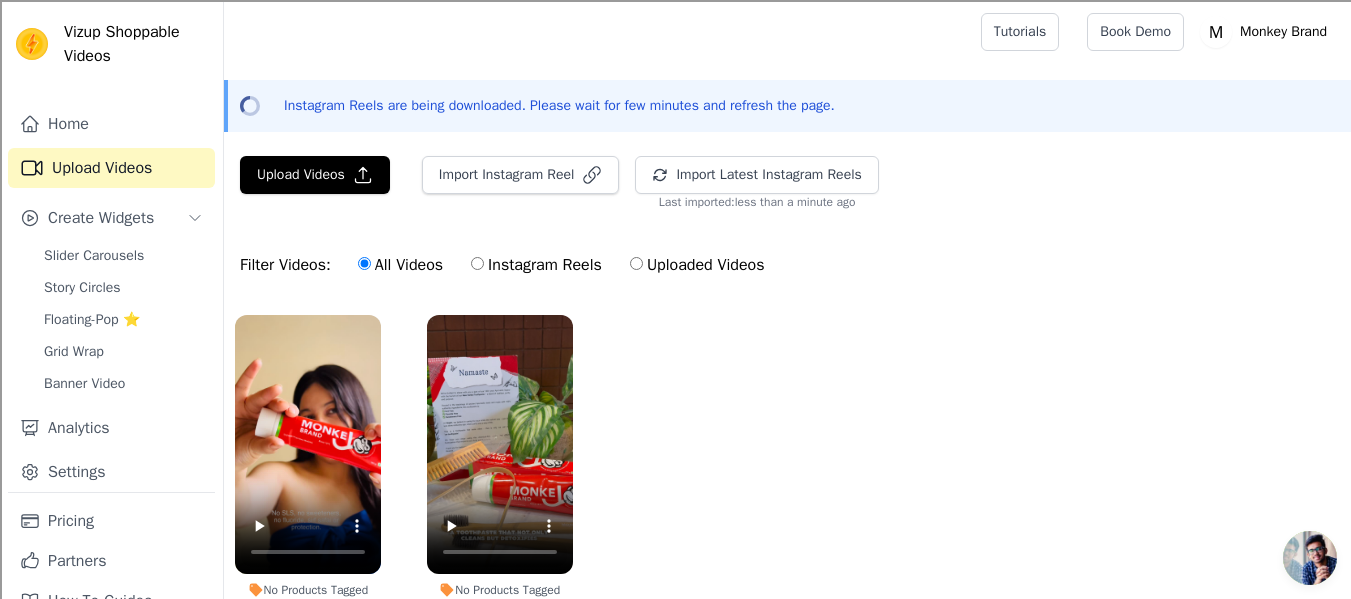 click on "Upload Videos
Import Instagram Reel
Import Latest Instagram Reels     Import Latest IG Reels   Last imported:  less than a minute ago   Filter Videos:
All Videos
Instagram Reels
Uploaded Videos
No Products Tagged       Tag products
No Products Tagged       Tag products" at bounding box center [787, 437] 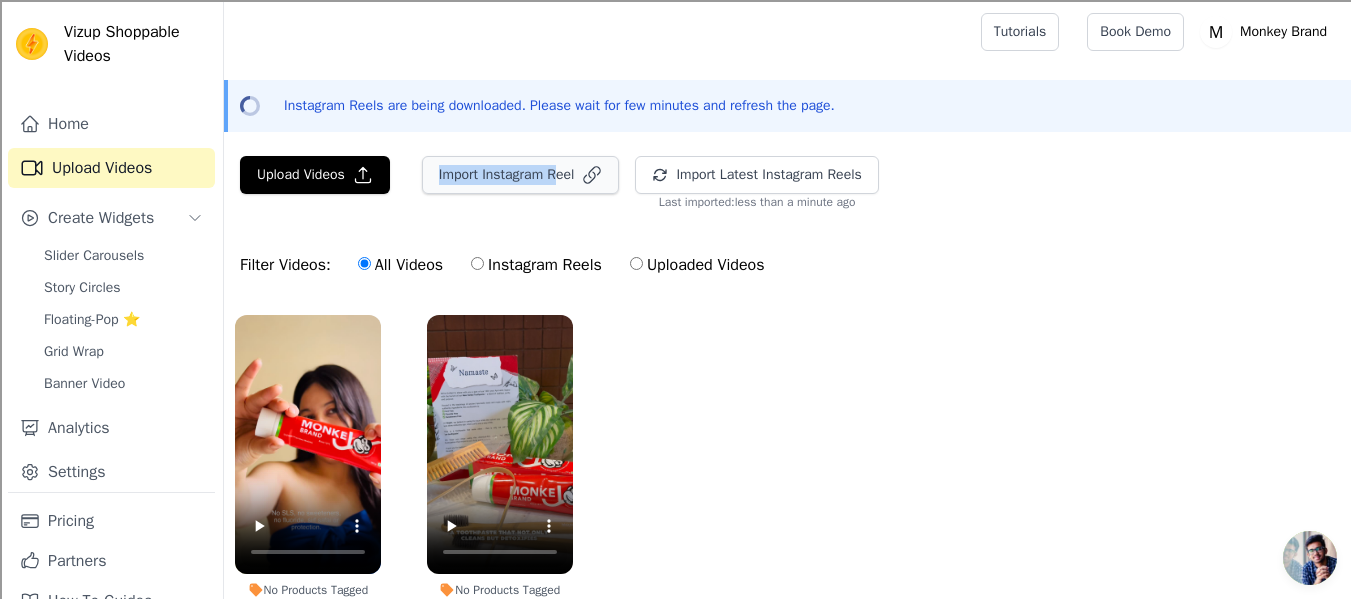 click on "Upload Videos
Import Instagram Reel
Import Latest Instagram Reels     Import Latest IG Reels   Last imported:  less than a minute ago   Filter Videos:
All Videos
Instagram Reels
Uploaded Videos
No Products Tagged       Tag products
No Products Tagged       Tag products" at bounding box center (787, 437) 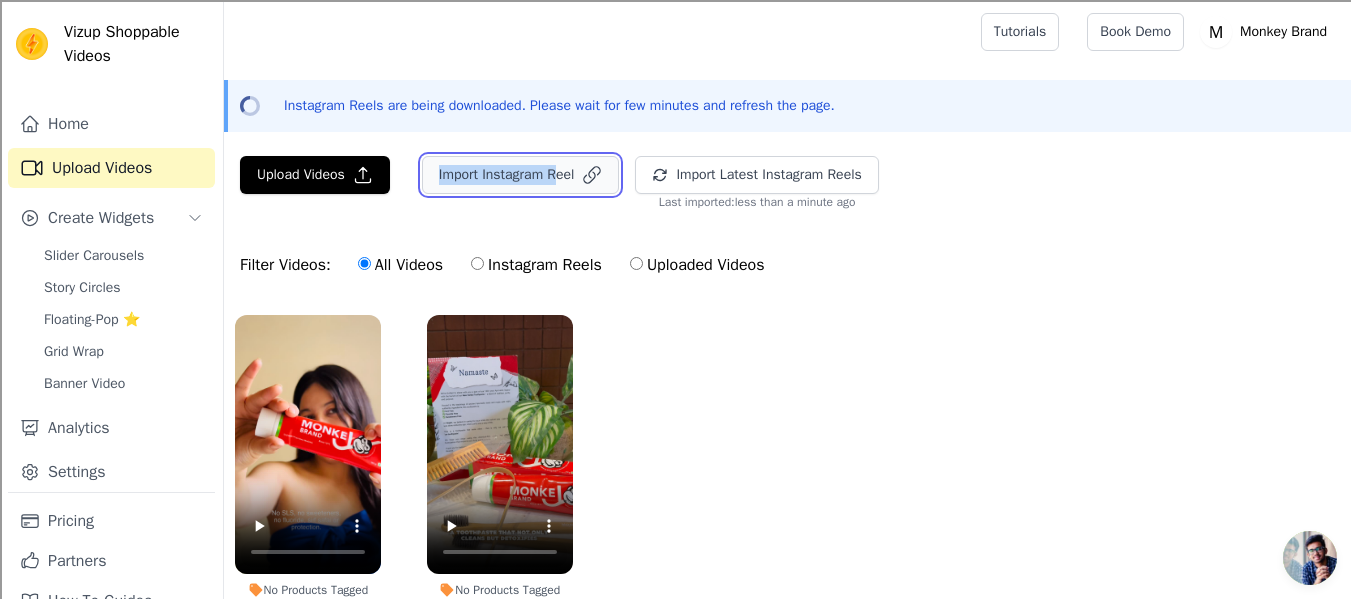click on "Import Instagram Reel" at bounding box center [521, 175] 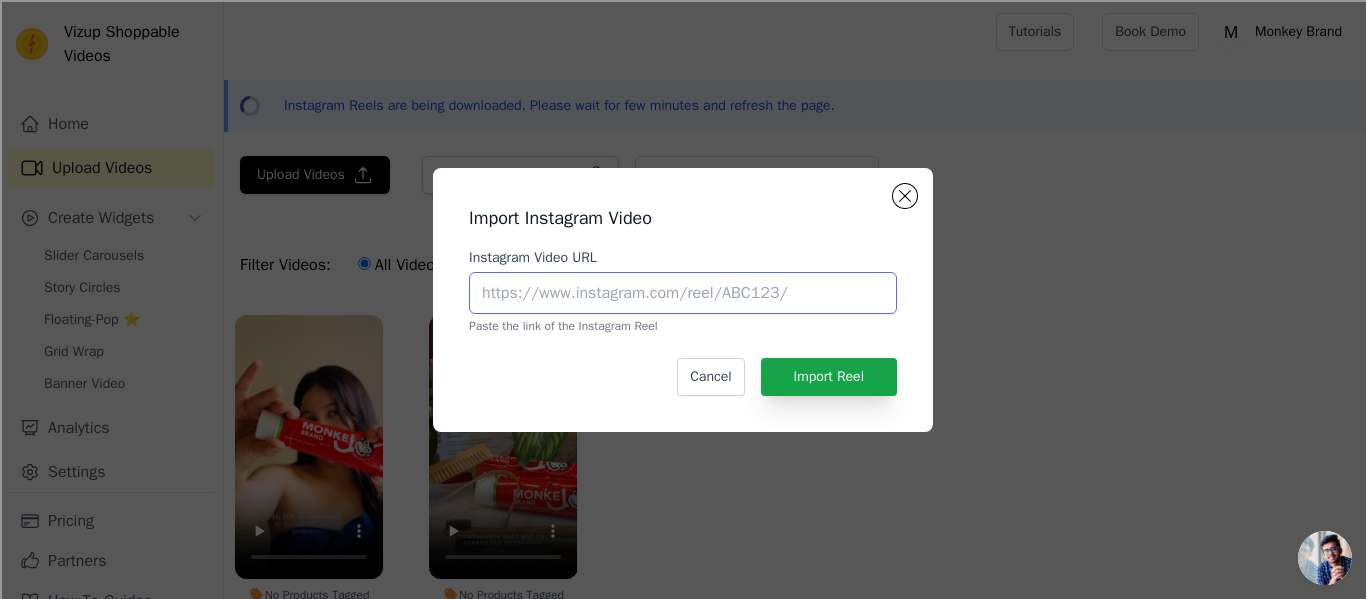 click on "Instagram Video URL" at bounding box center [683, 293] 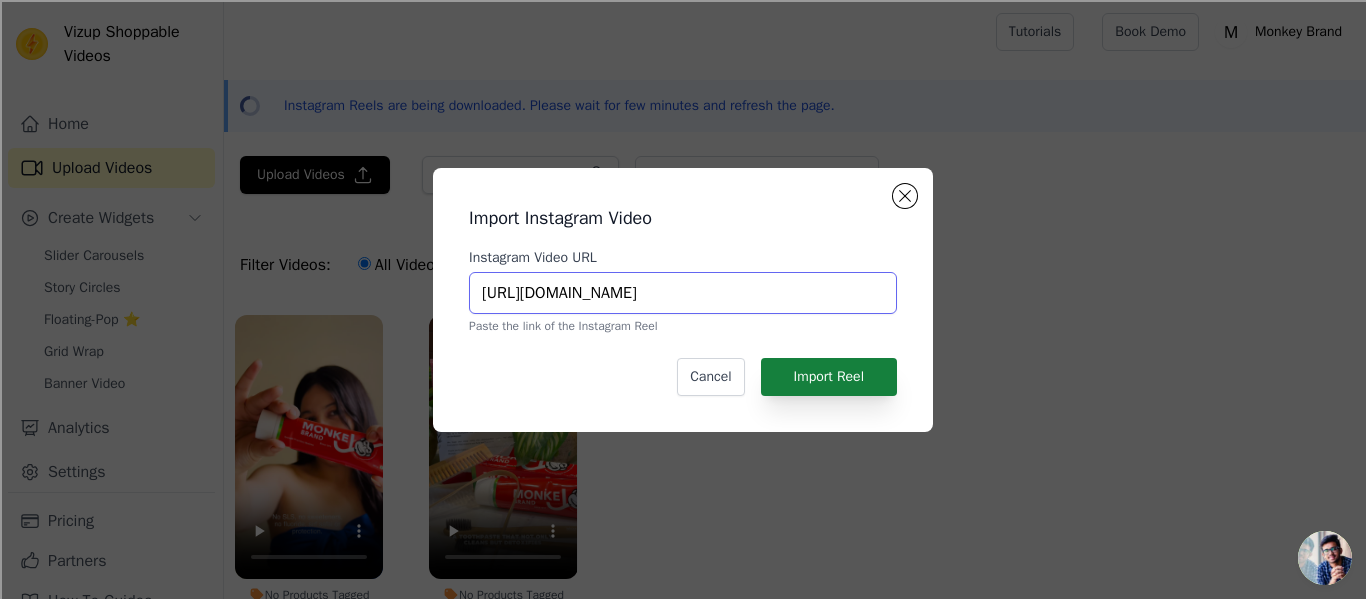 type on "https://www.instagram.com/p/DGM9ijuTAPY/" 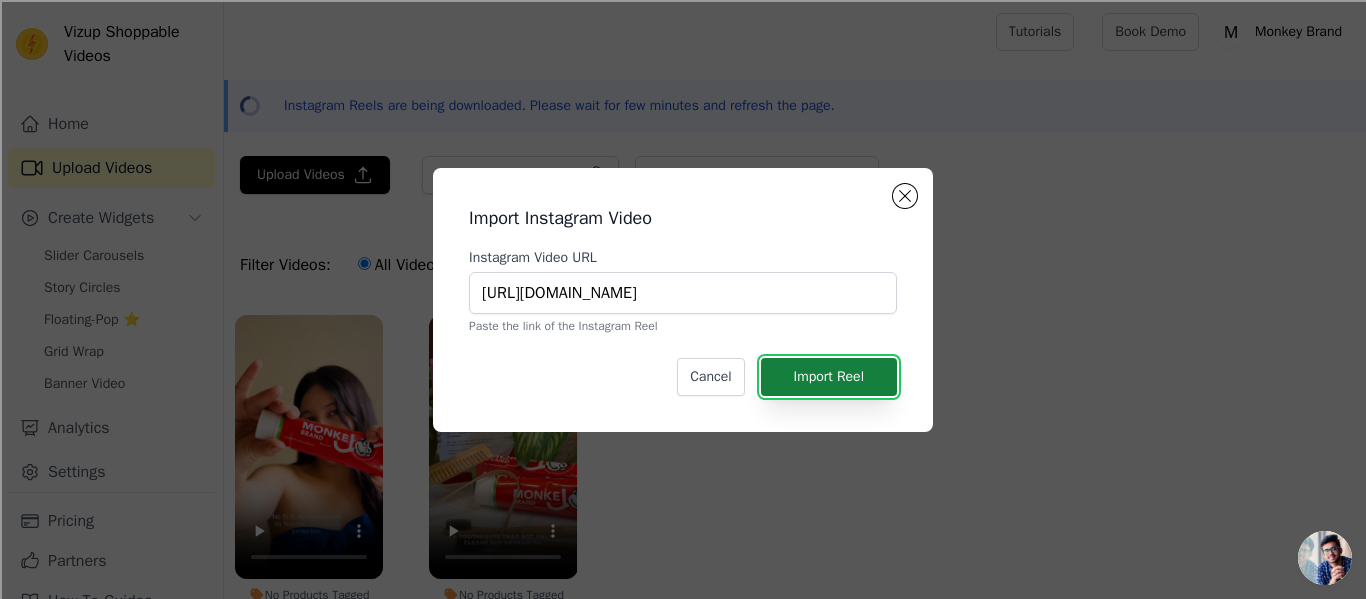 click on "Import Reel" at bounding box center (829, 377) 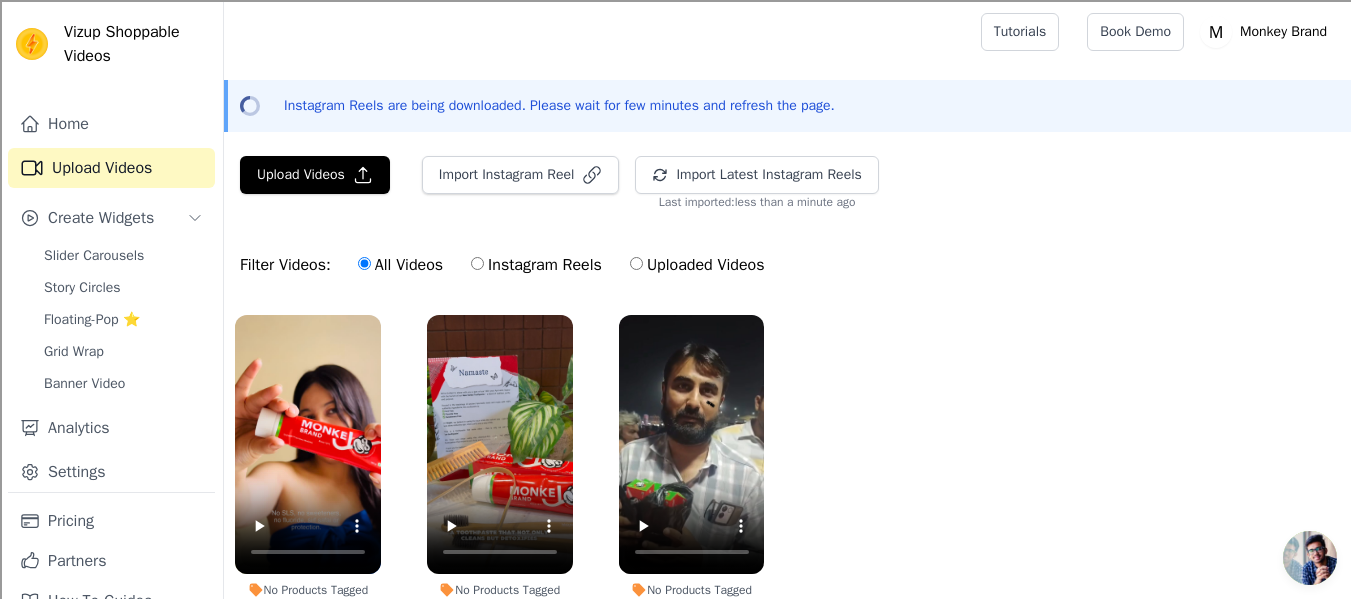 click on "No Products Tagged       Tag products
No Products Tagged       Tag products
No Products Tagged       Tag products" at bounding box center (787, 491) 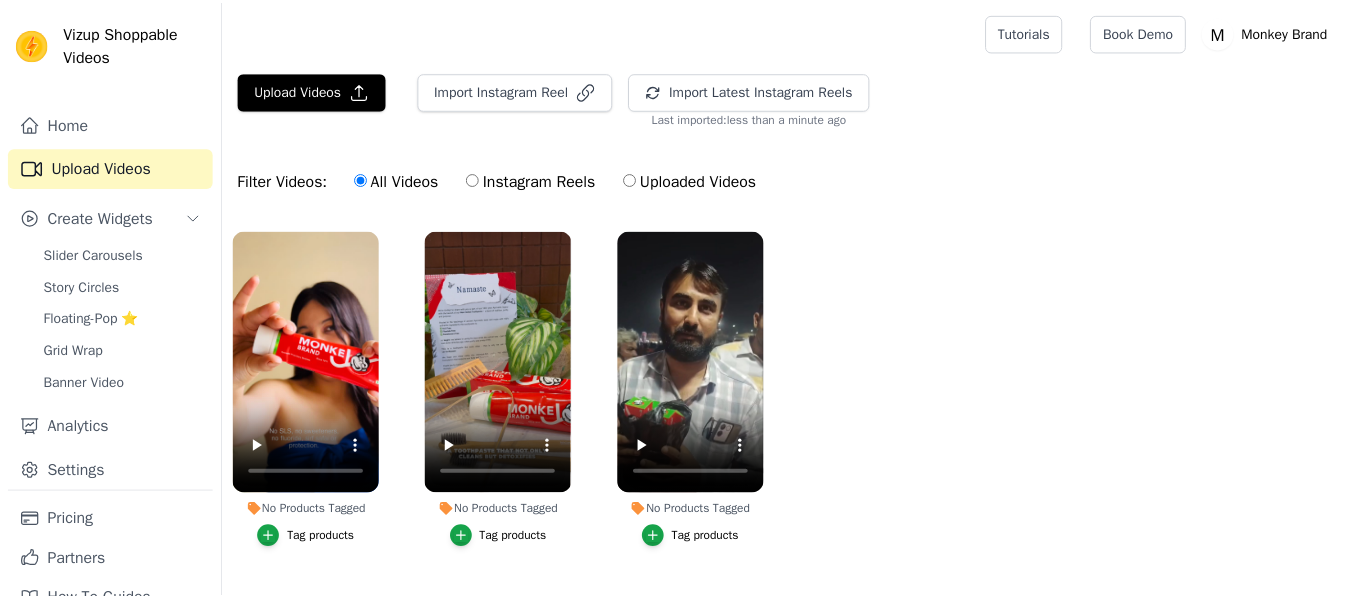 scroll, scrollTop: 0, scrollLeft: 0, axis: both 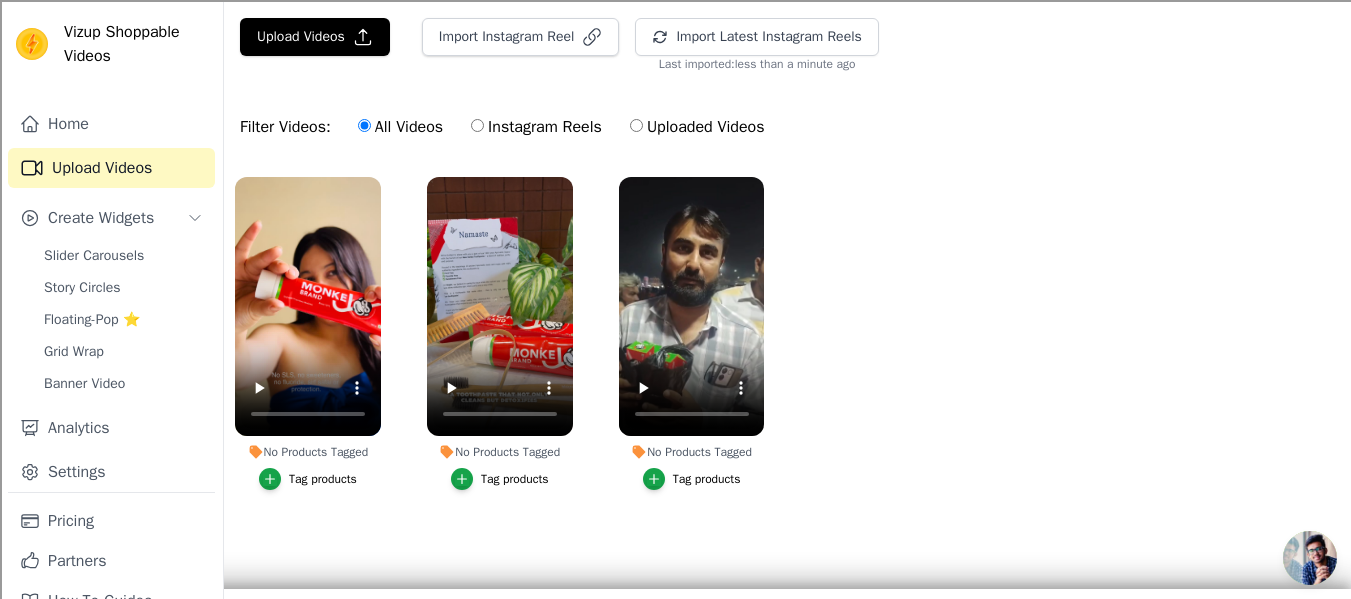click on "Tag products" at bounding box center (323, 479) 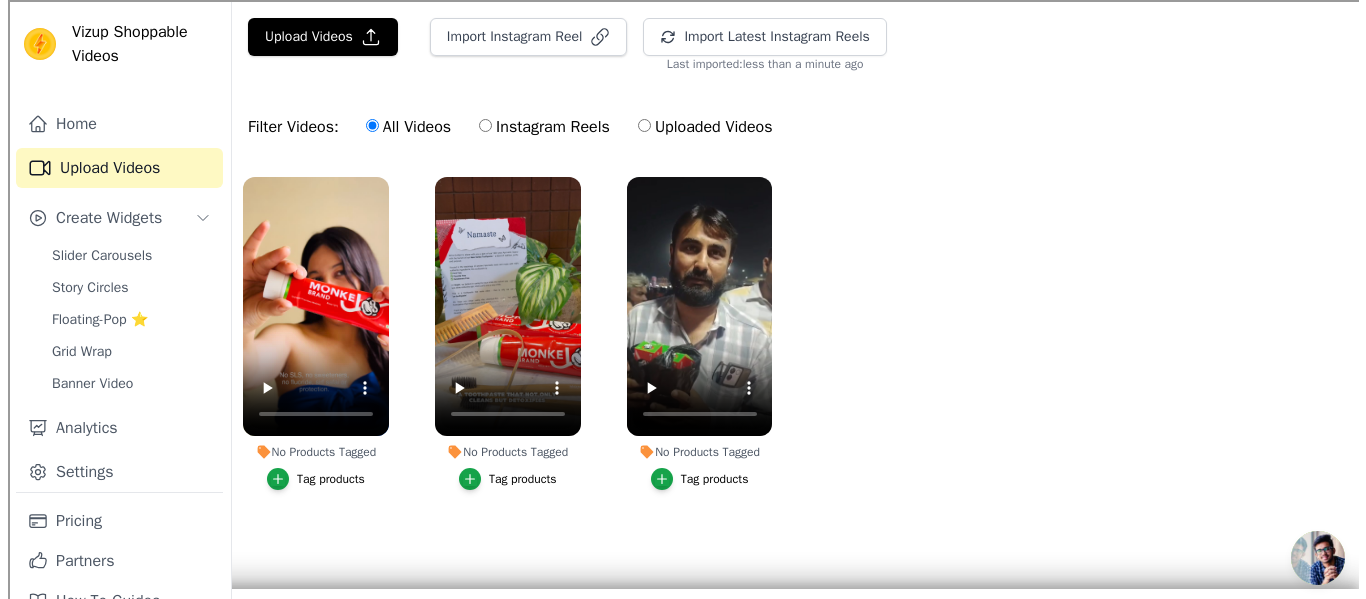 scroll, scrollTop: 0, scrollLeft: 0, axis: both 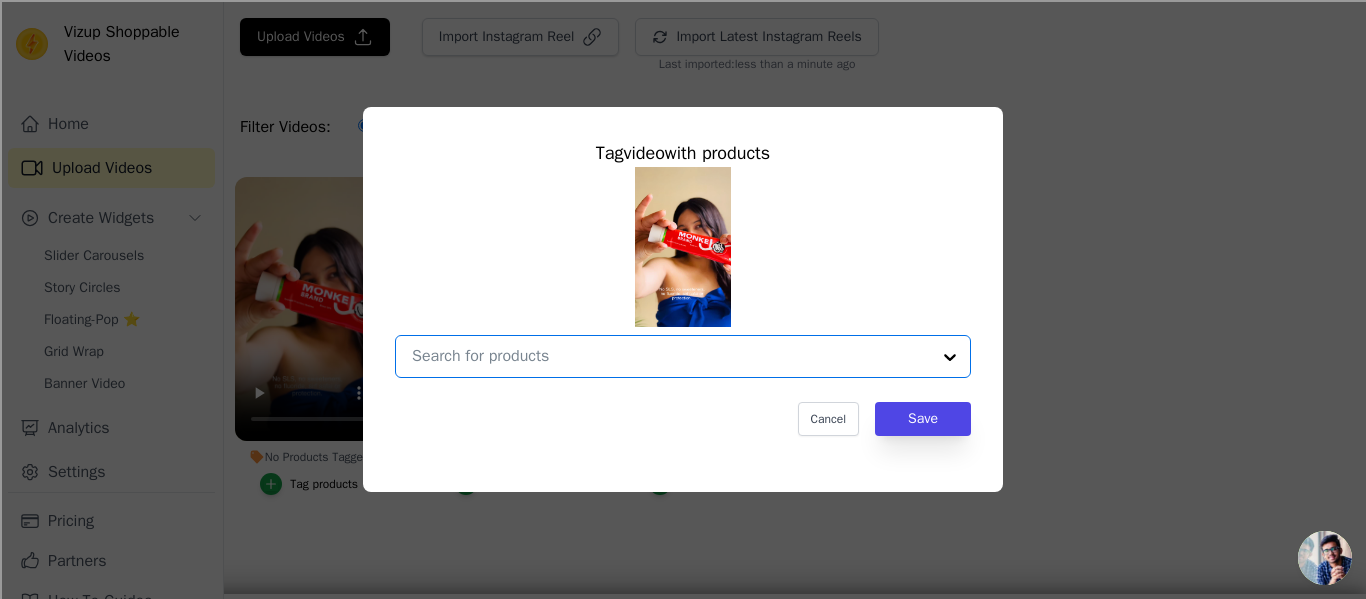 click on "No Products Tagged     Tag  video  with products       Option undefined, selected.   Select is focused, type to refine list, press down to open the menu.                   Cancel   Save     Tag products" at bounding box center [671, 356] 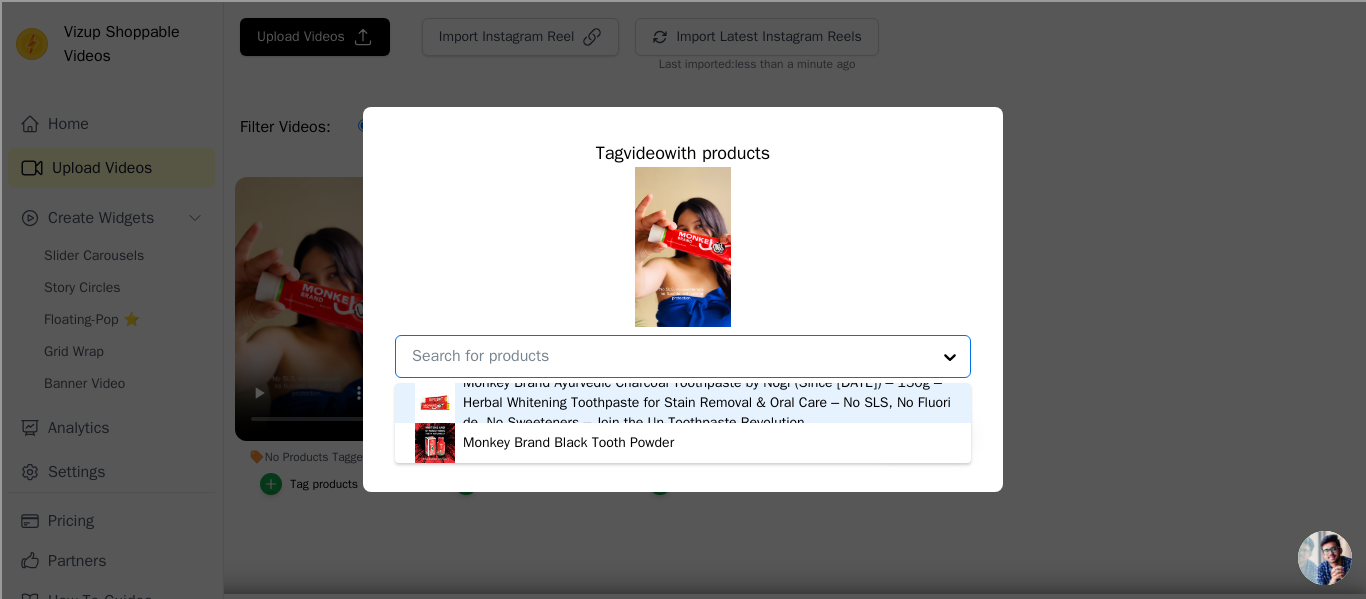 click on "Monkey Brand Ayurvedic Charcoal Toothpaste by Nogi (Since [DATE]) – 150g – Herbal Whitening Toothpaste for Stain Removal & Oral Care – No SLS, No Fluoride, No Sweeteners – Join the Un-Toothpaste Revolution" at bounding box center [707, 403] 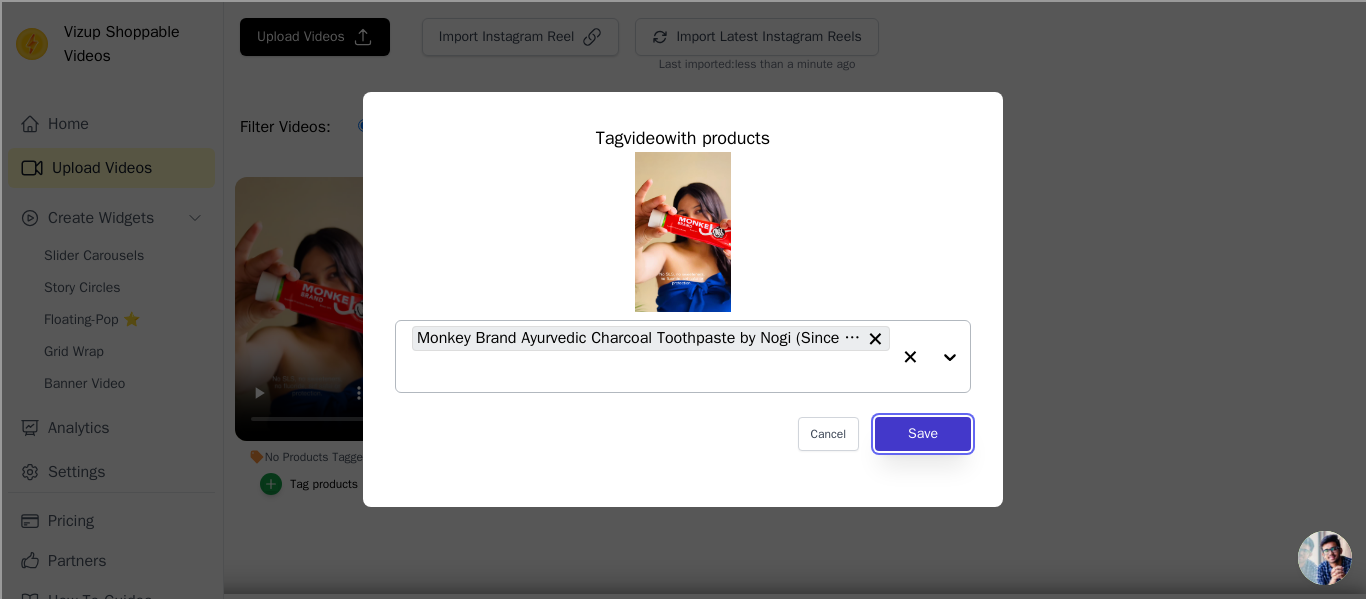 click on "Save" at bounding box center (923, 434) 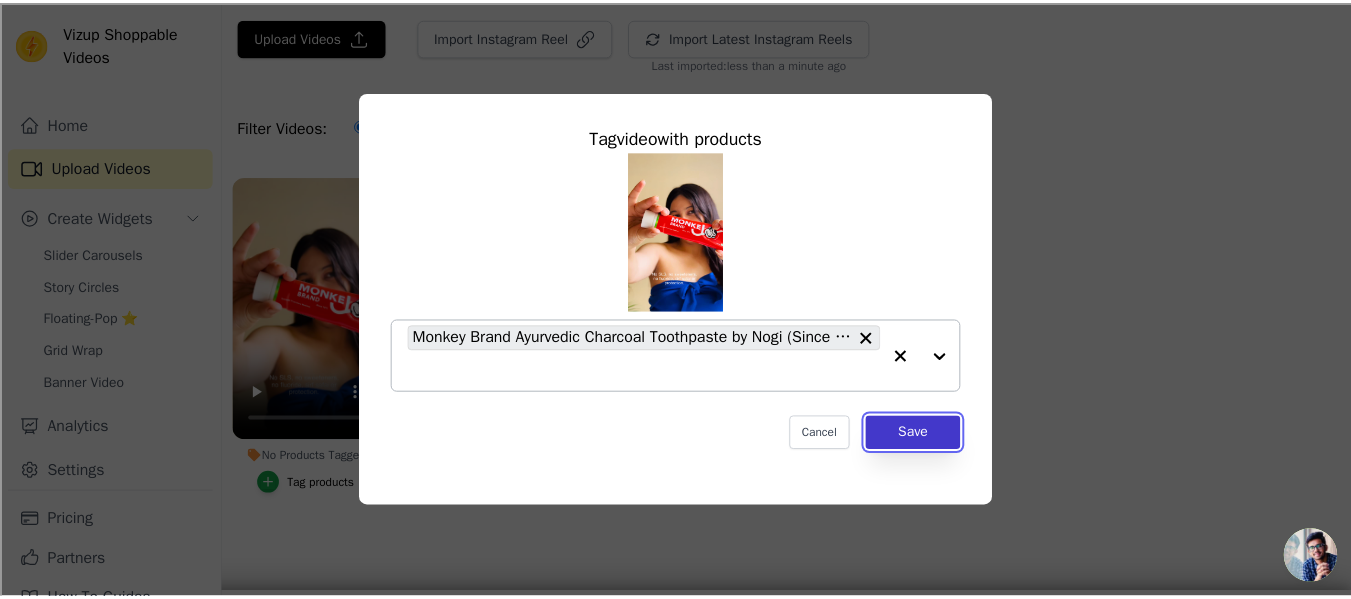 scroll, scrollTop: 54, scrollLeft: 0, axis: vertical 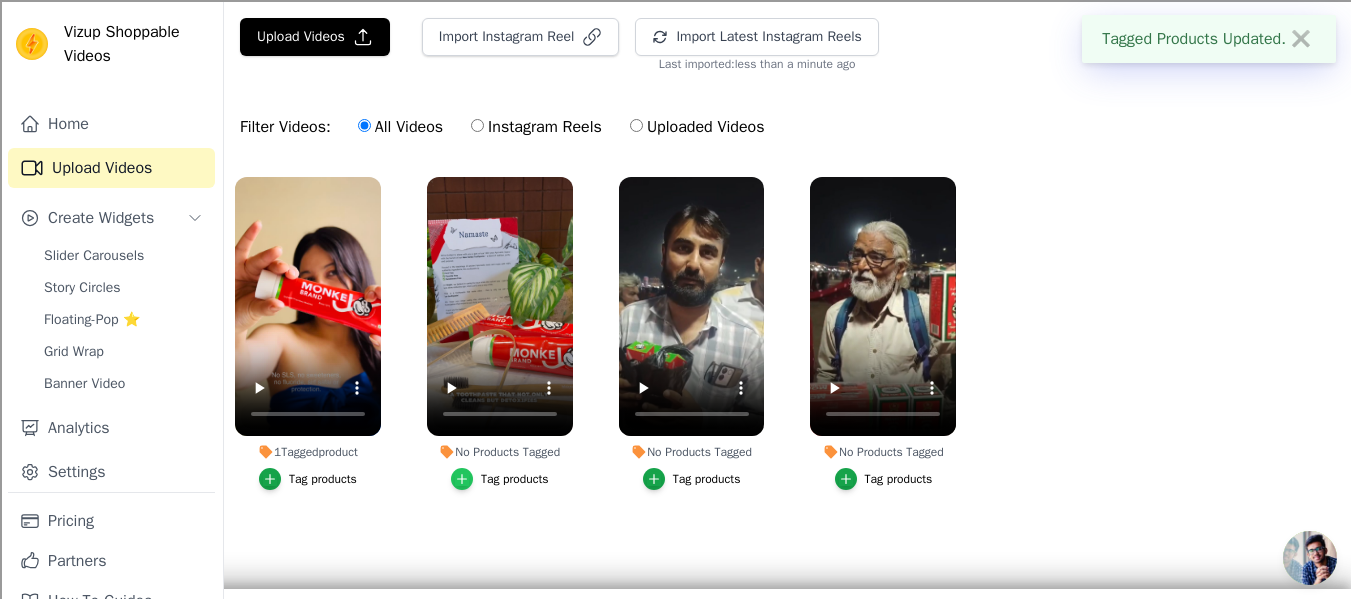 click 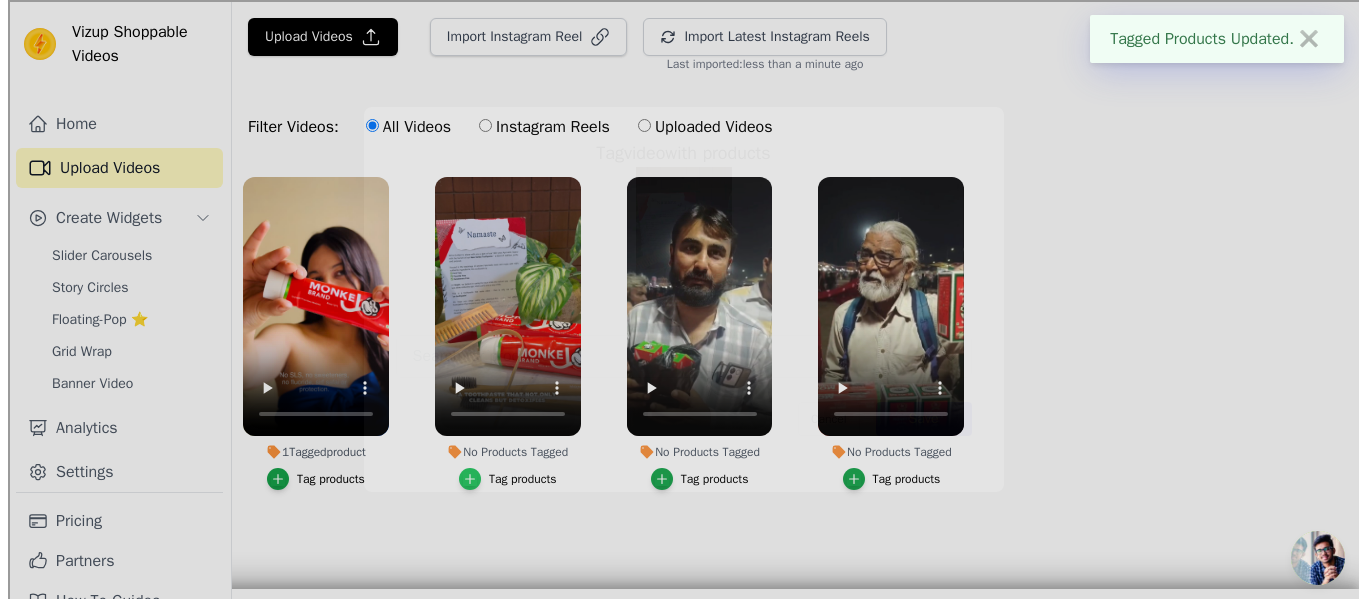 scroll, scrollTop: 0, scrollLeft: 0, axis: both 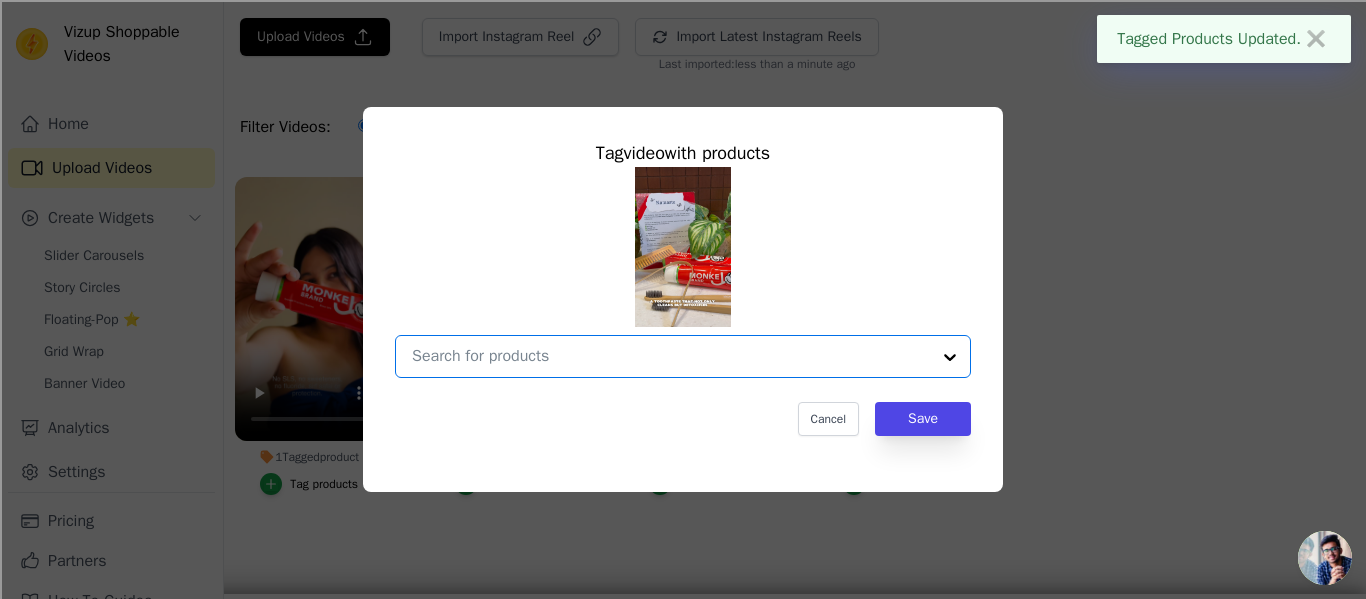 click on "No Products Tagged     Tag  video  with products       Option undefined, selected.   Select is focused, type to refine list, press down to open the menu.                   Cancel   Save     Tag products" at bounding box center [671, 356] 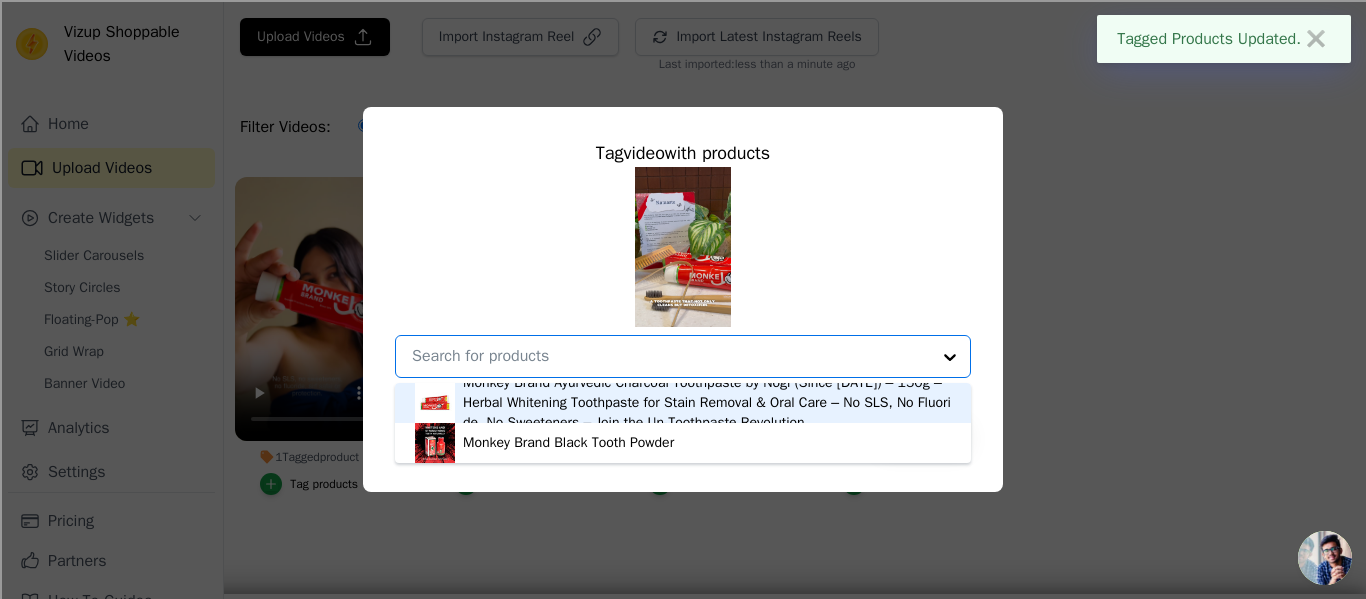 click on "No Products Tagged     Tag  video  with products         Monkey Brand Ayurvedic Charcoal Toothpaste by Nogi (Since 1911) – 150g – Herbal Whitening Toothpaste for Stain Removal & Oral Care – No SLS, No Fluoride, No Sweeteners – Join the Un-Toothpaste Revolution     Monkey Brand Black Tooth Powder       Option undefined, selected.   You are currently focused on option Monkey Brand Ayurvedic Charcoal Toothpaste by Nogi (Since 1911) – 150g – Herbal Whitening Toothpaste for Stain Removal & Oral Care – No SLS, No Fluoride, No Sweeteners – Join the Un-Toothpaste Revolution. There are 2 results available.                   Cancel   Save     Tag products" at bounding box center [671, 356] 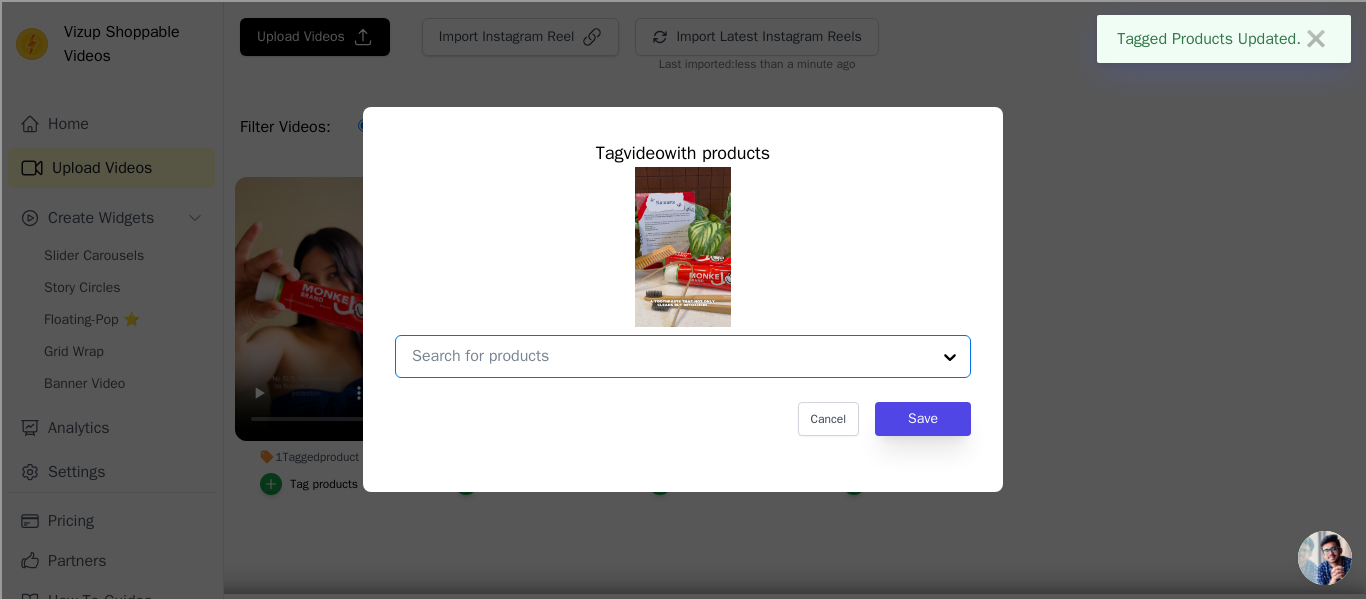 click on "No Products Tagged     Tag  video  with products       Option undefined, selected.   Select is focused, type to refine list, press down to open the menu.                   Cancel   Save     Tag products" at bounding box center [671, 356] 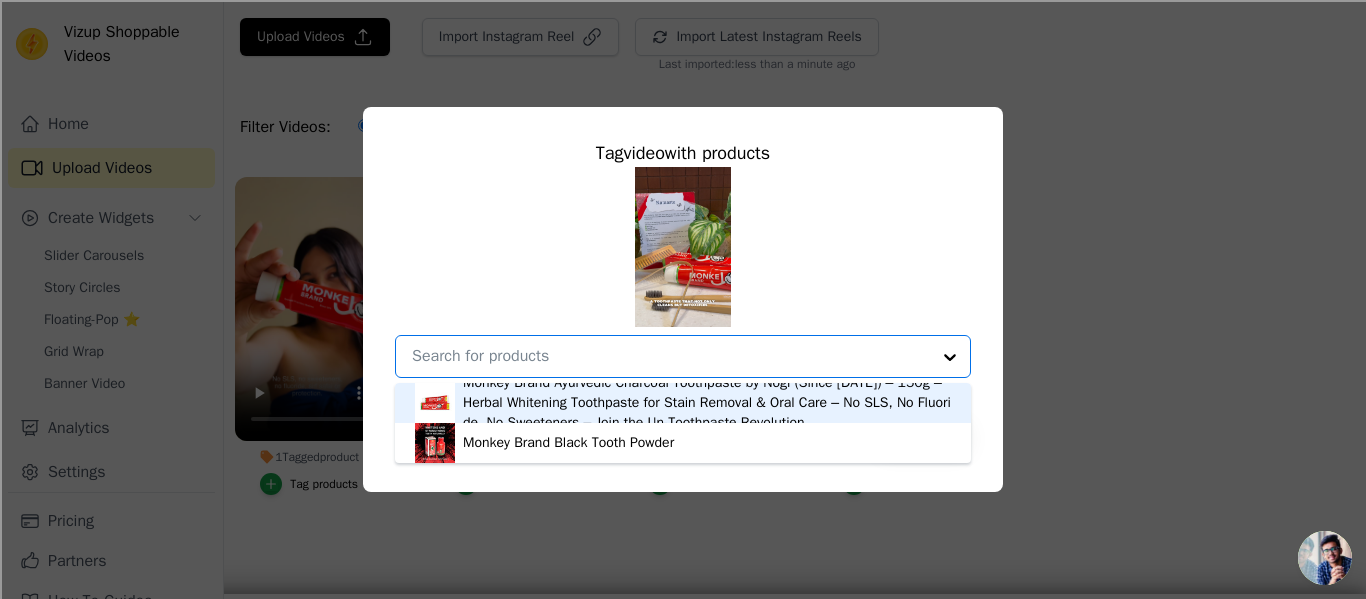 click on "Monkey Brand Ayurvedic Charcoal Toothpaste by Nogi (Since [DATE]) – 150g – Herbal Whitening Toothpaste for Stain Removal & Oral Care – No SLS, No Fluoride, No Sweeteners – Join the Un-Toothpaste Revolution" at bounding box center (707, 403) 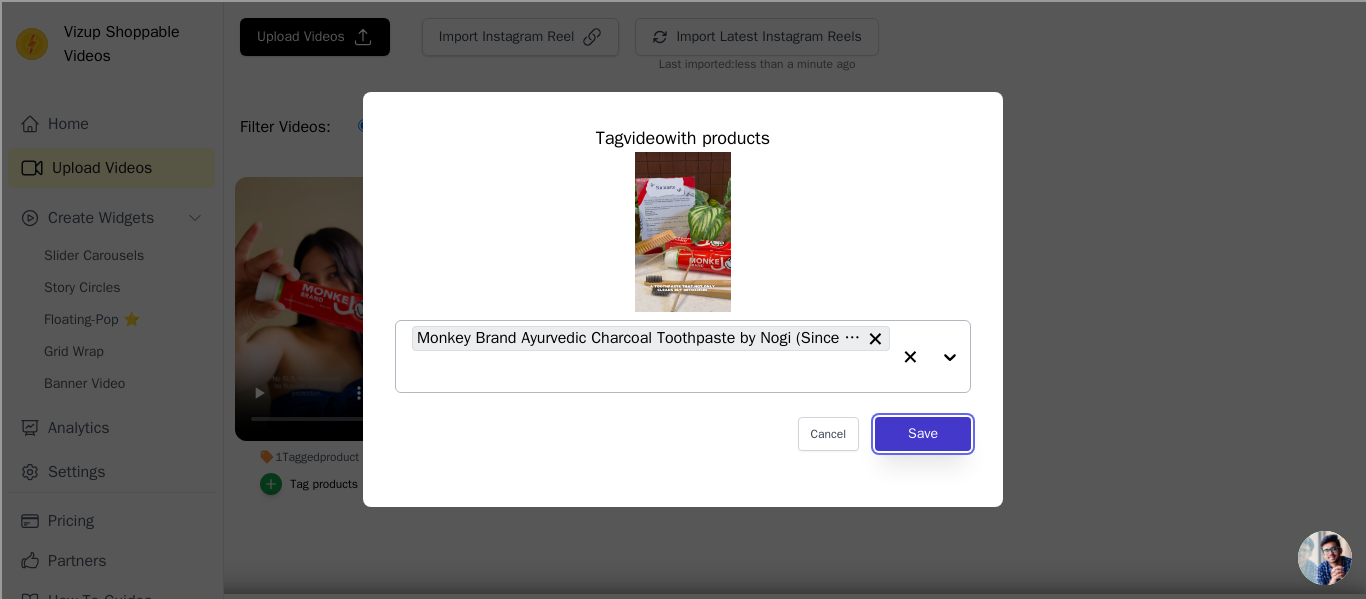 click on "Save" at bounding box center (923, 434) 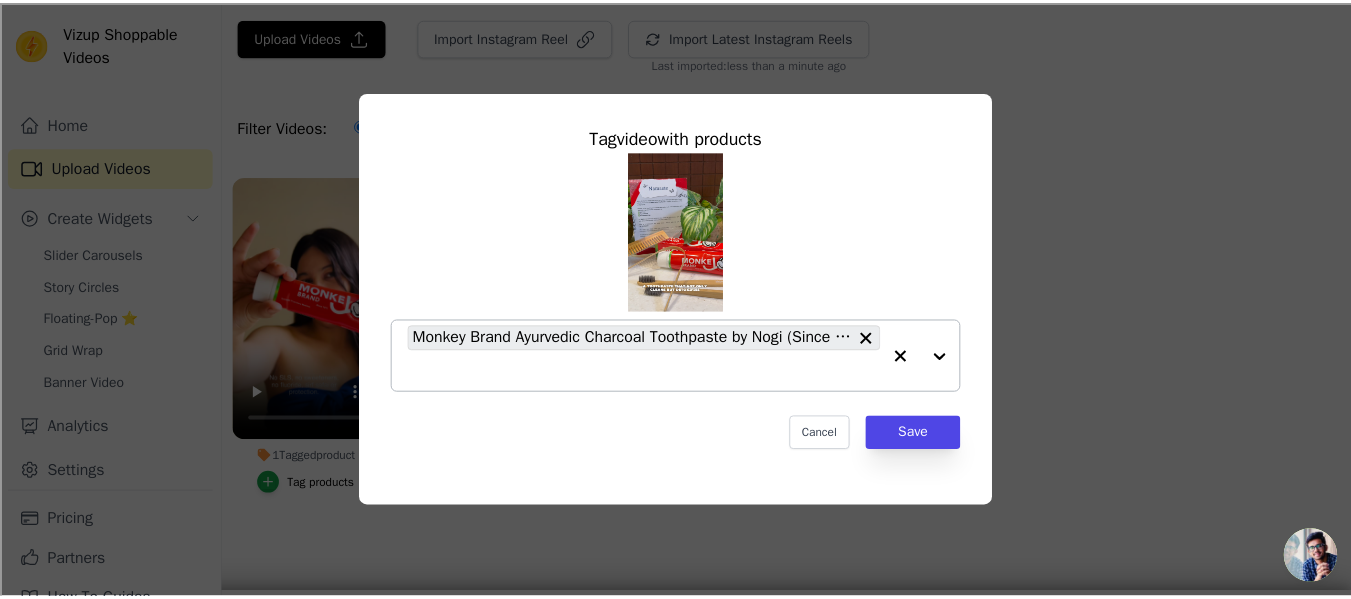 scroll, scrollTop: 54, scrollLeft: 0, axis: vertical 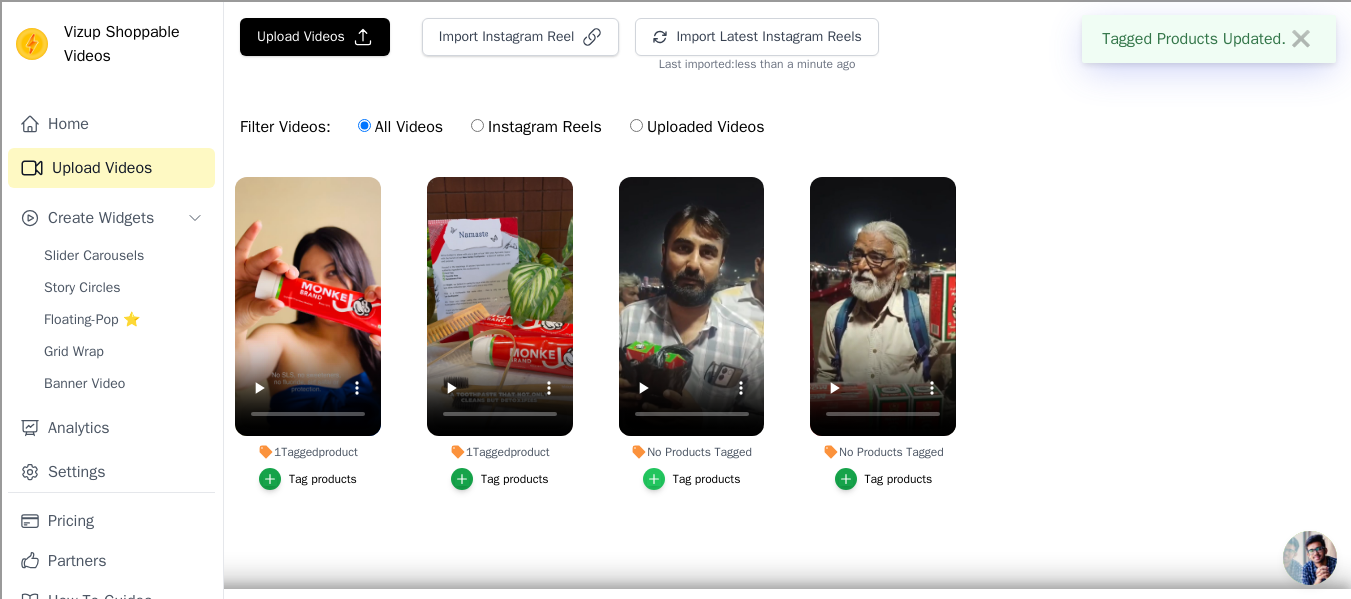 click 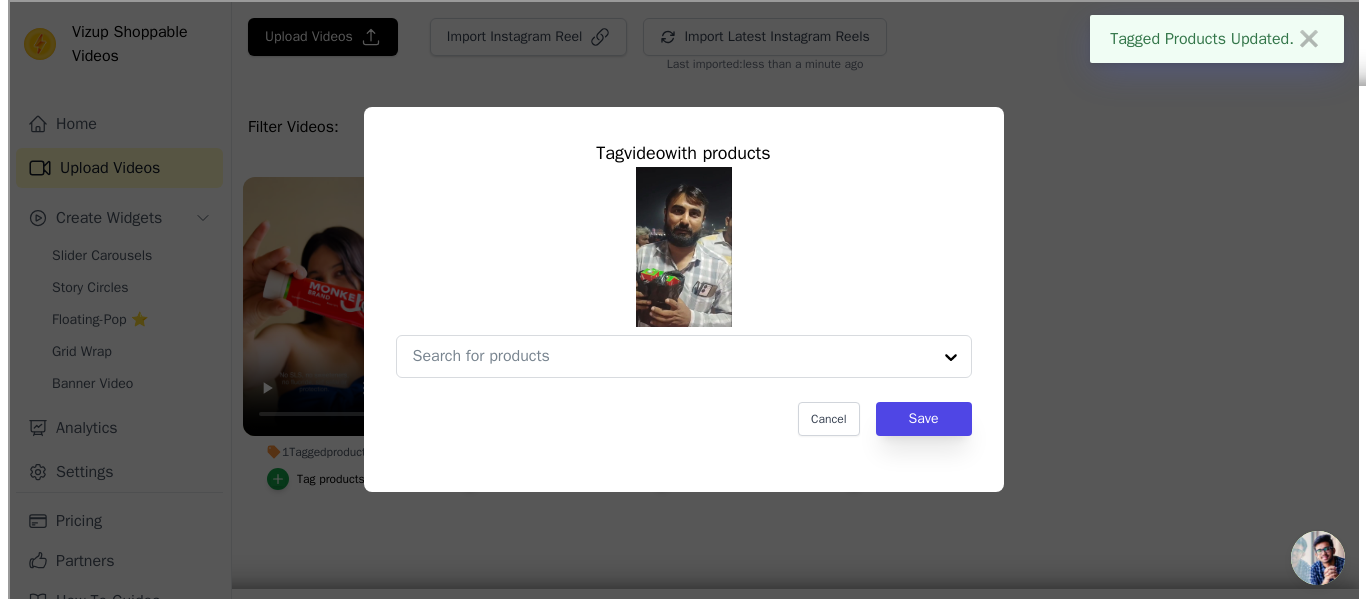 scroll, scrollTop: 0, scrollLeft: 0, axis: both 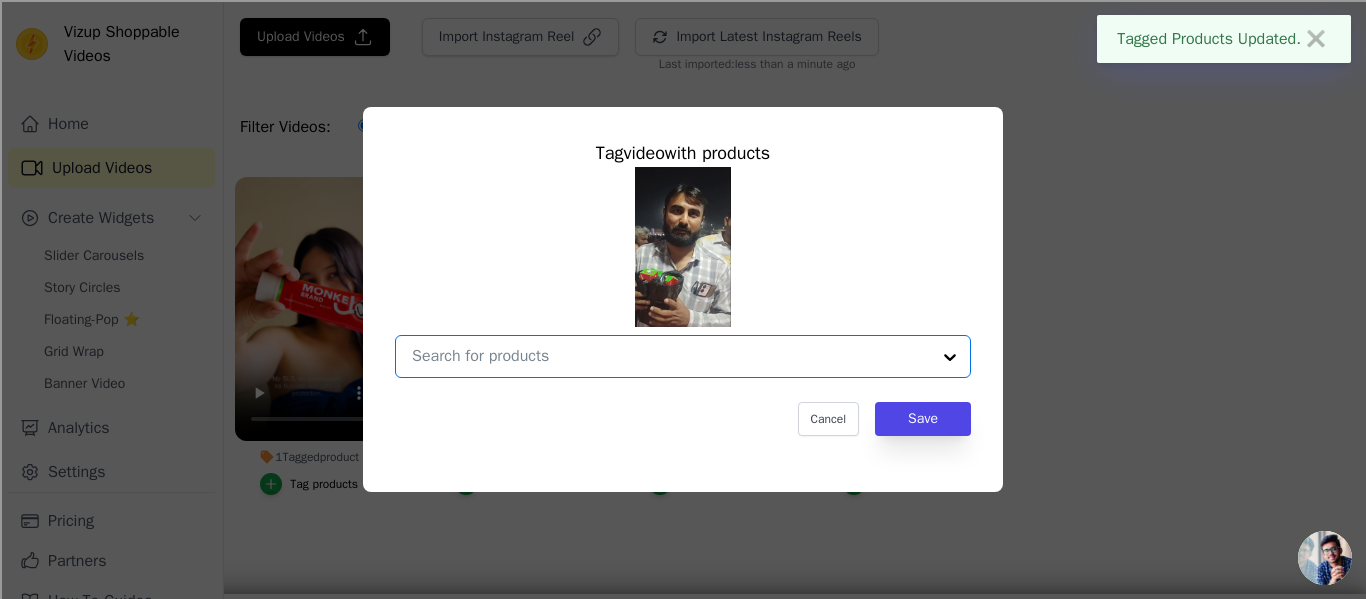 click on "No Products Tagged     Tag  video  with products       Option undefined, selected.   Select is focused, type to refine list, press down to open the menu.                   Cancel   Save     Tag products" at bounding box center [671, 356] 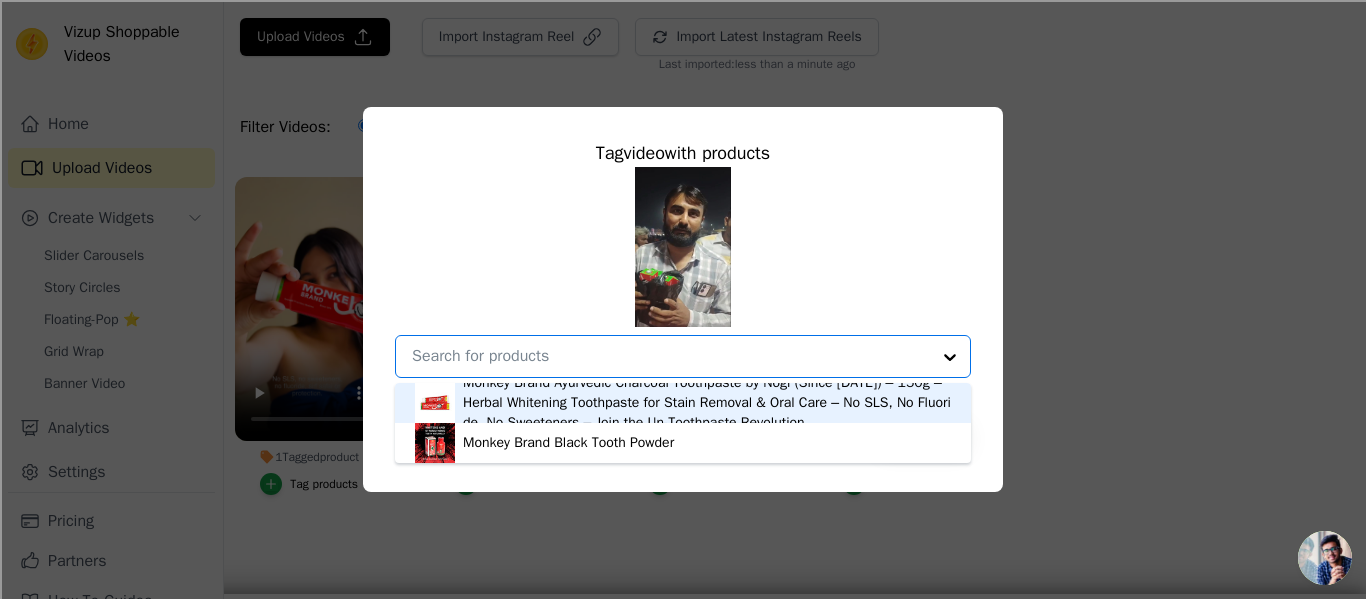 click on "Monkey Brand Ayurvedic Charcoal Toothpaste by Nogi (Since [DATE]) – 150g – Herbal Whitening Toothpaste for Stain Removal & Oral Care – No SLS, No Fluoride, No Sweeteners – Join the Un-Toothpaste Revolution" at bounding box center (707, 403) 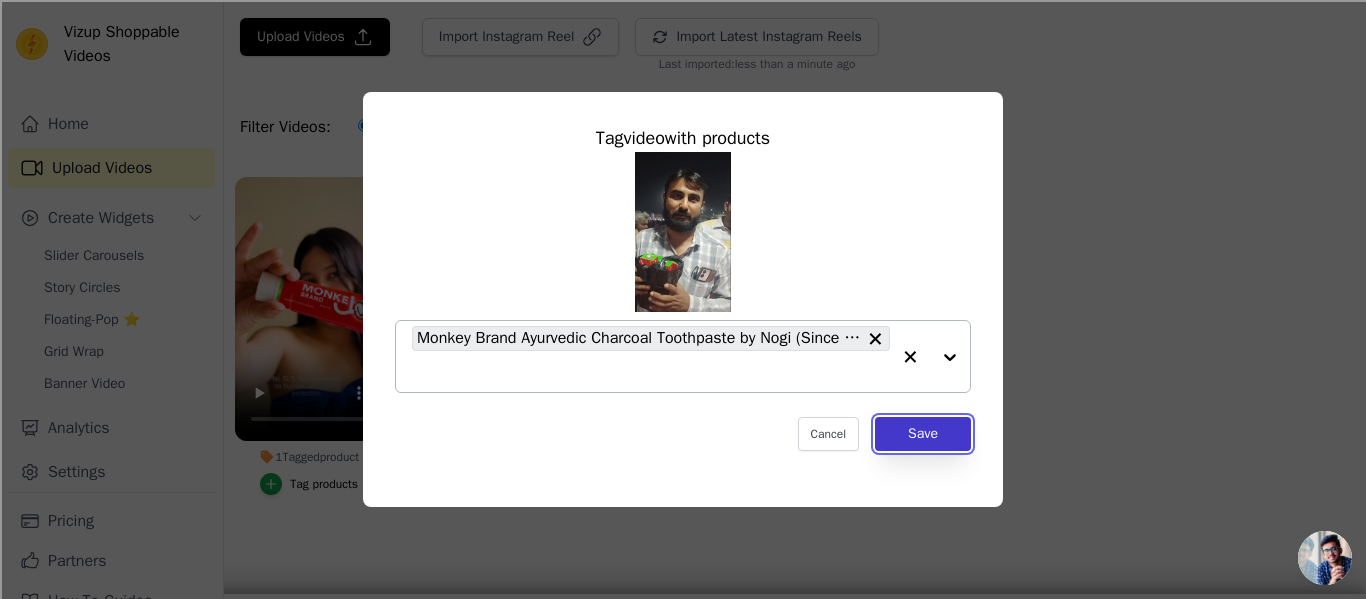 click on "Save" at bounding box center (923, 434) 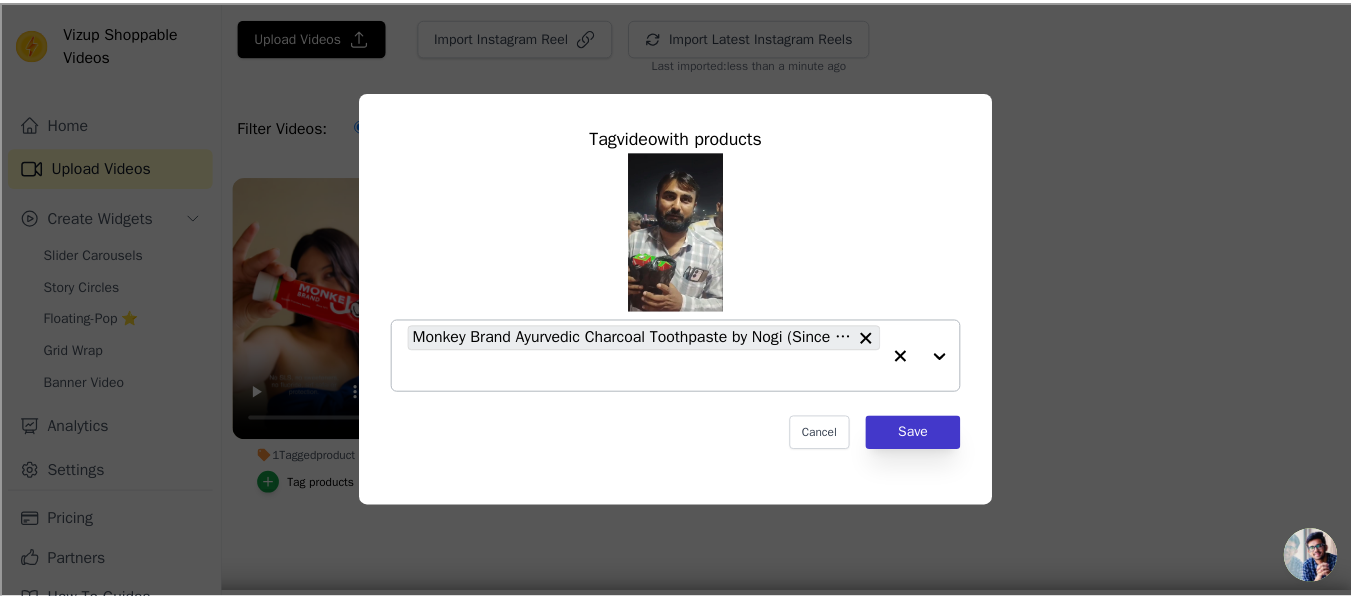 scroll, scrollTop: 54, scrollLeft: 0, axis: vertical 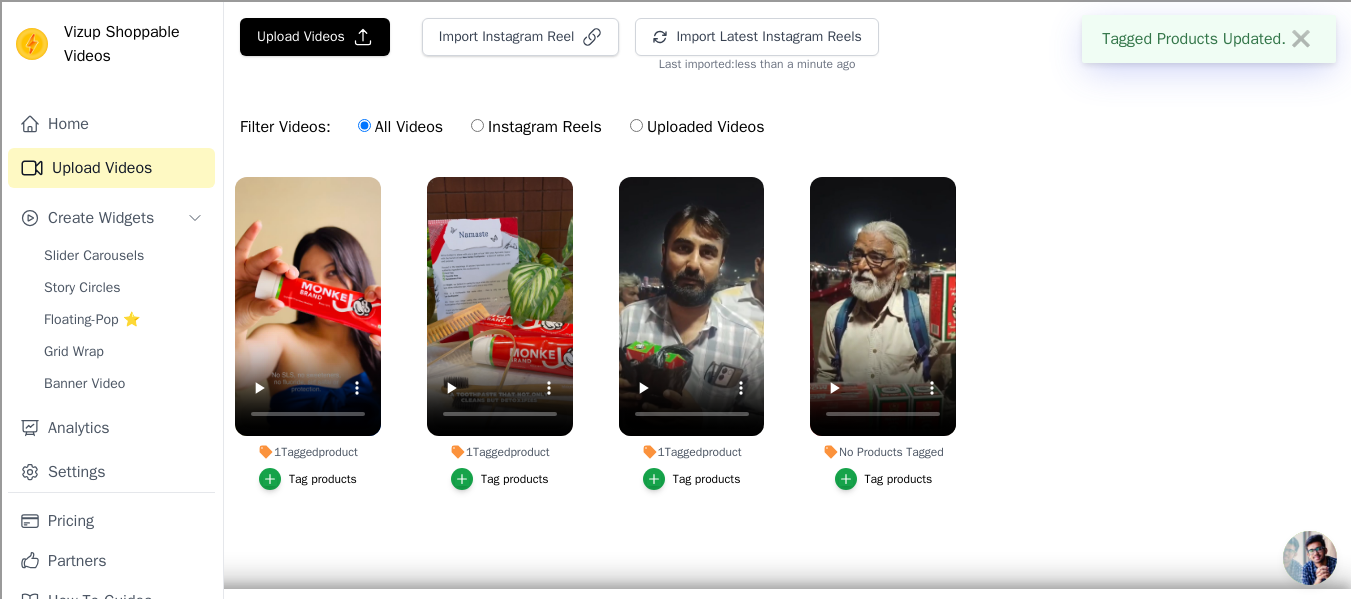 click on "Tag products" at bounding box center (884, 479) 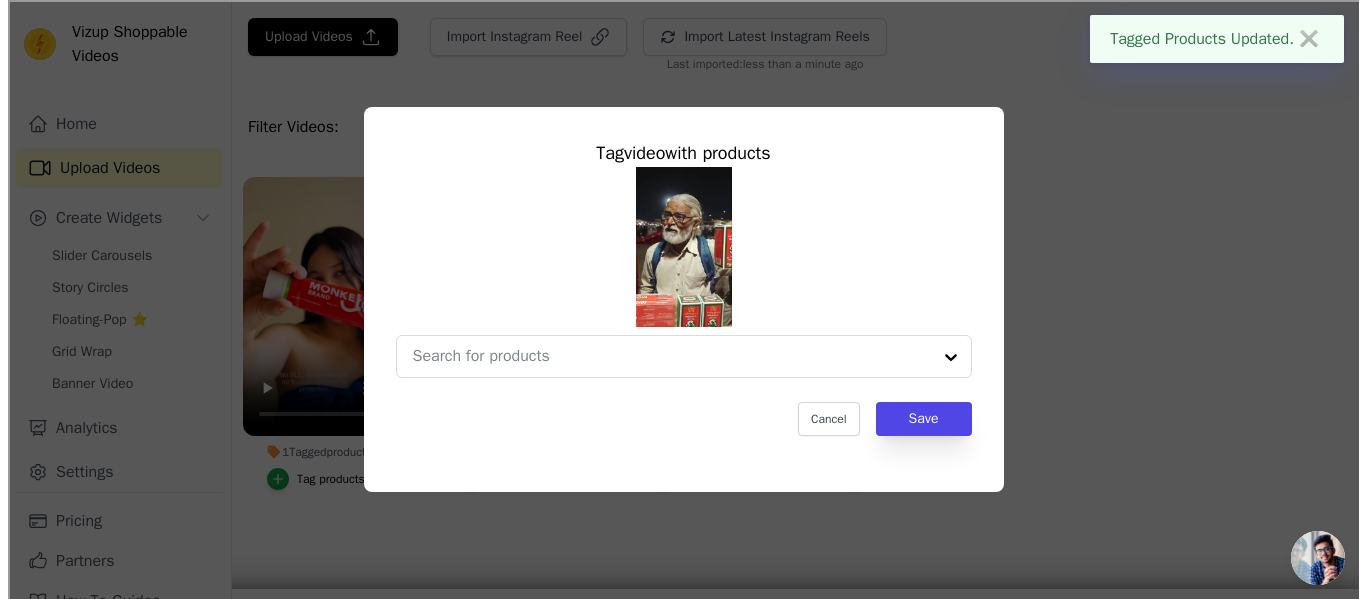 scroll, scrollTop: 0, scrollLeft: 0, axis: both 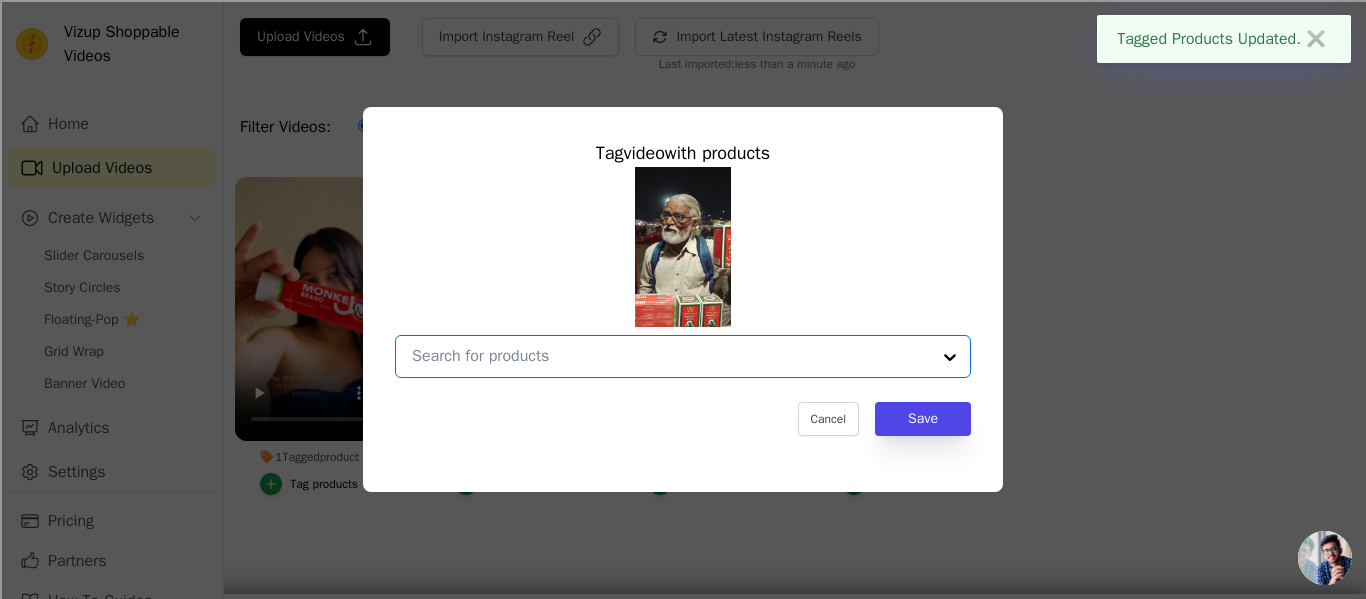 click on "No Products Tagged     Tag  video  with products       Option undefined, selected.   Select is focused, type to refine list, press down to open the menu.                   Cancel   Save     Tag products" at bounding box center (671, 356) 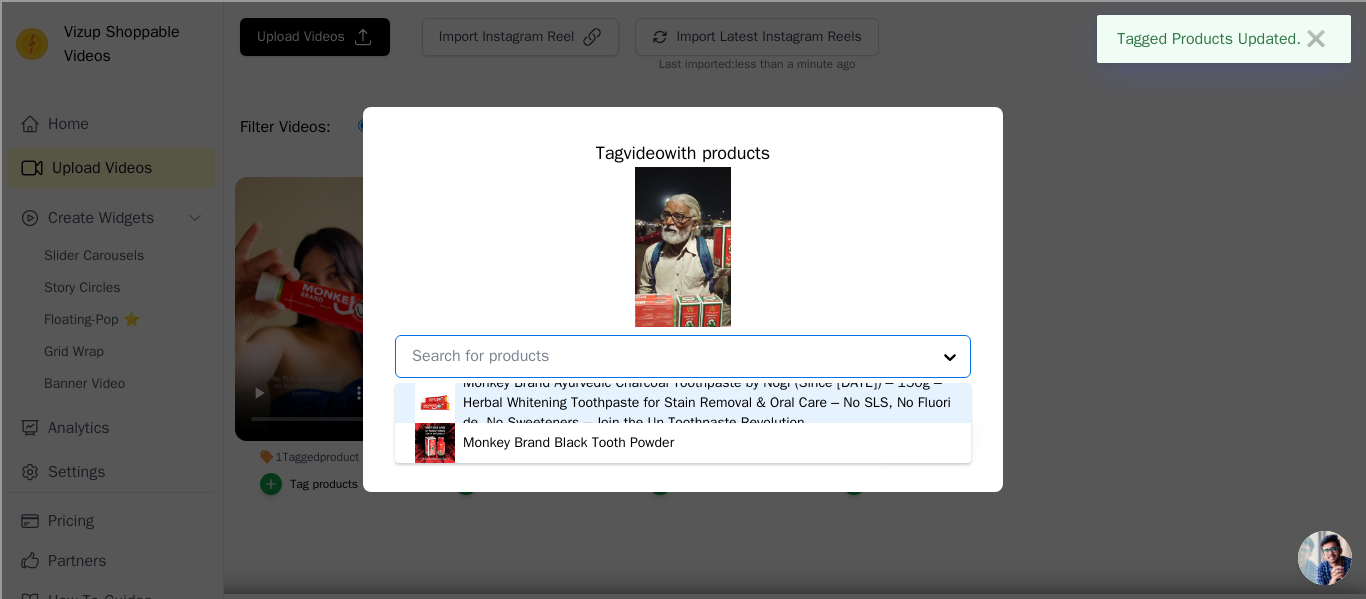 click on "Monkey Brand Ayurvedic Charcoal Toothpaste by Nogi (Since [DATE]) – 150g – Herbal Whitening Toothpaste for Stain Removal & Oral Care – No SLS, No Fluoride, No Sweeteners – Join the Un-Toothpaste Revolution" at bounding box center [707, 403] 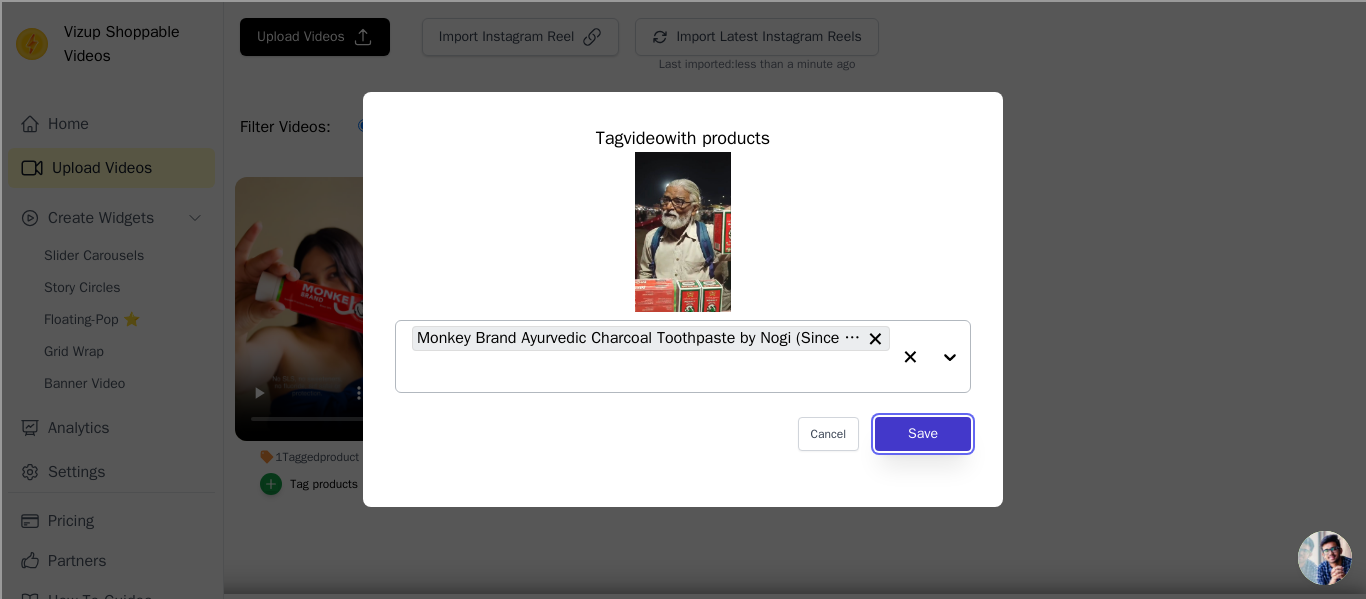 click on "Save" at bounding box center [923, 434] 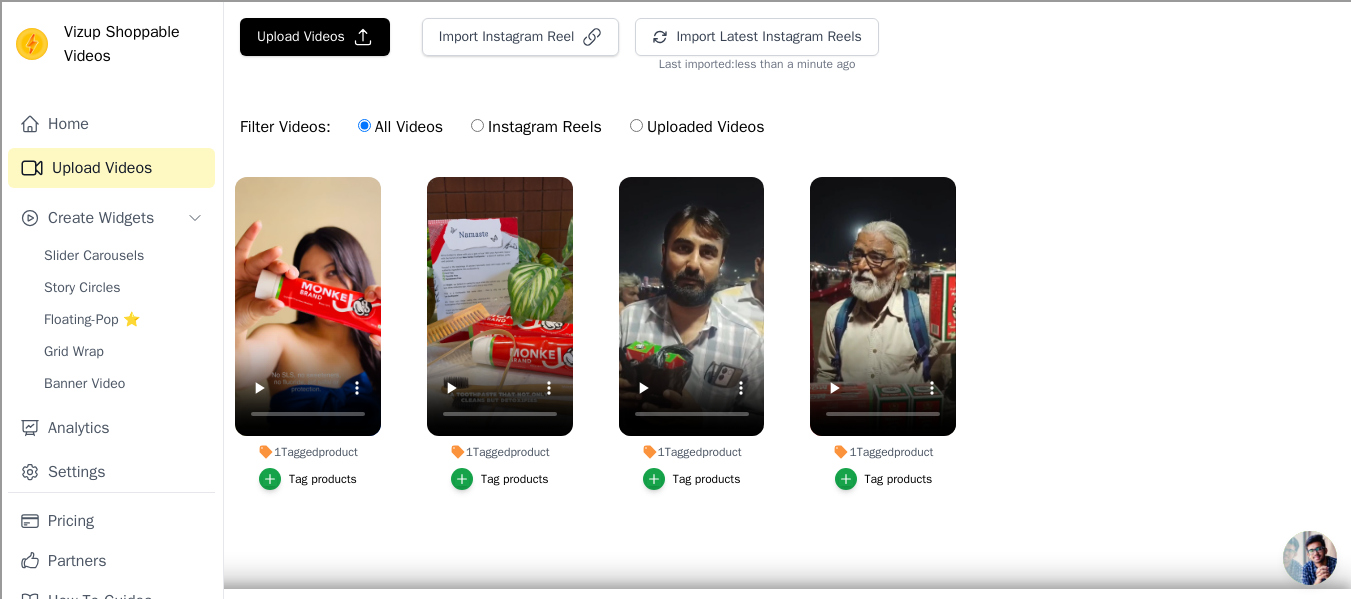 scroll, scrollTop: 0, scrollLeft: 0, axis: both 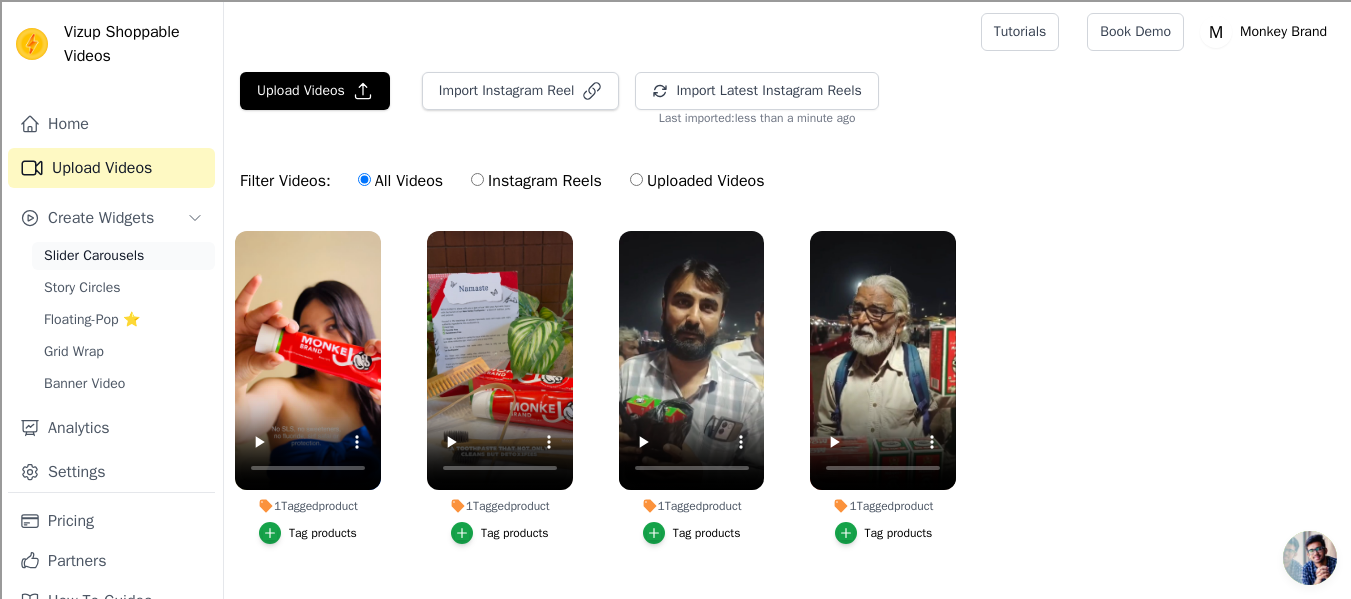 click on "Slider Carousels" at bounding box center [94, 256] 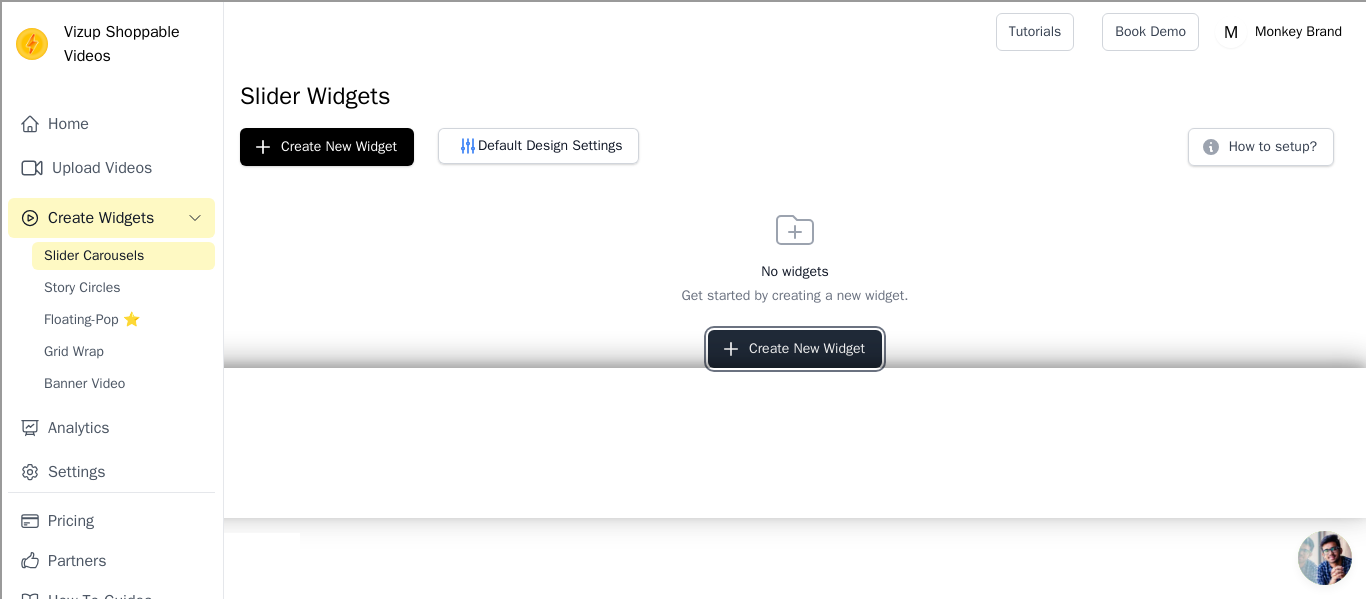click on "Create New Widget" at bounding box center [795, 349] 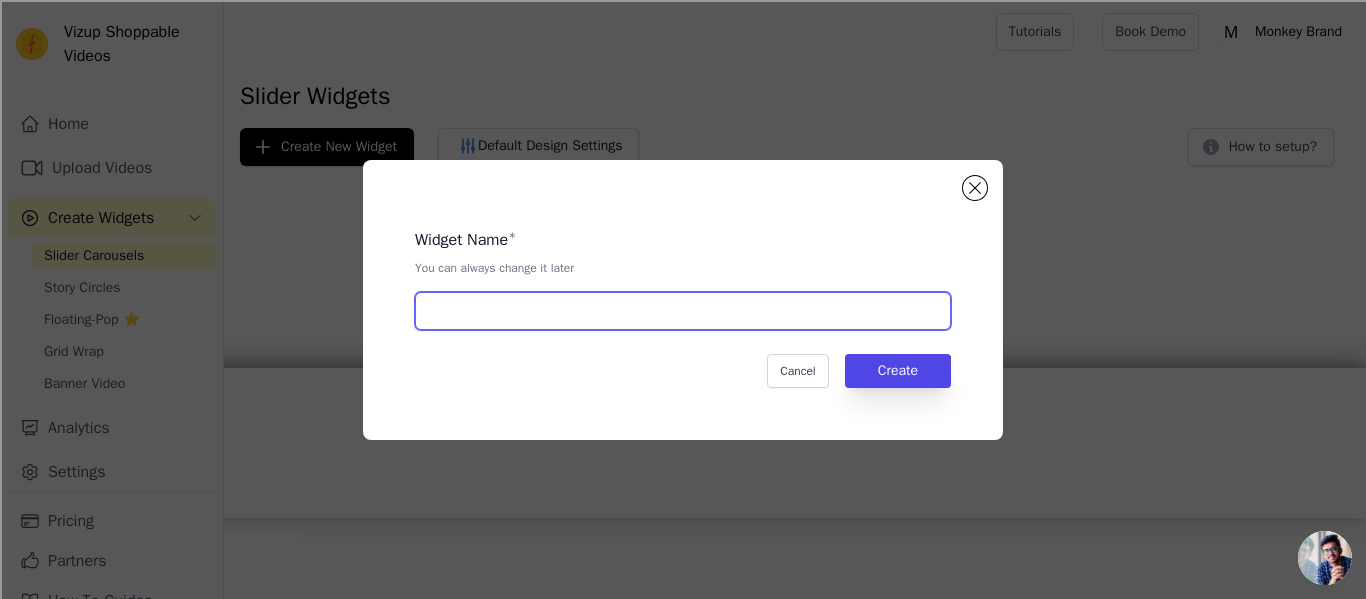 click at bounding box center [683, 311] 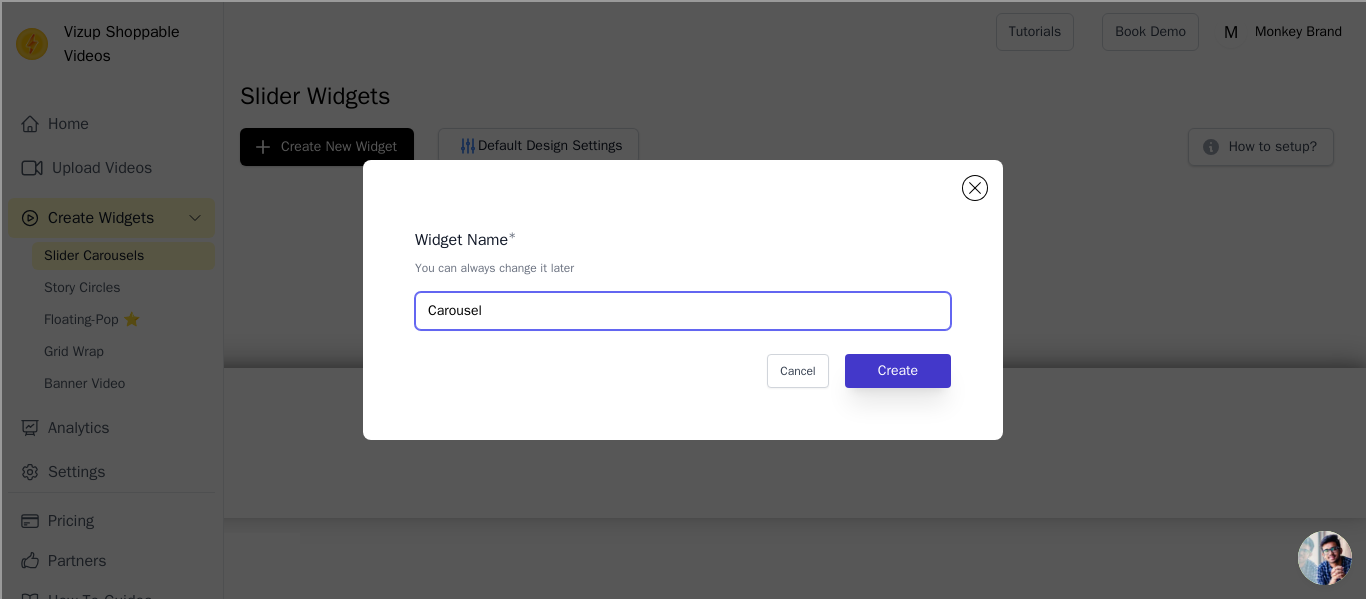 type on "Carousel" 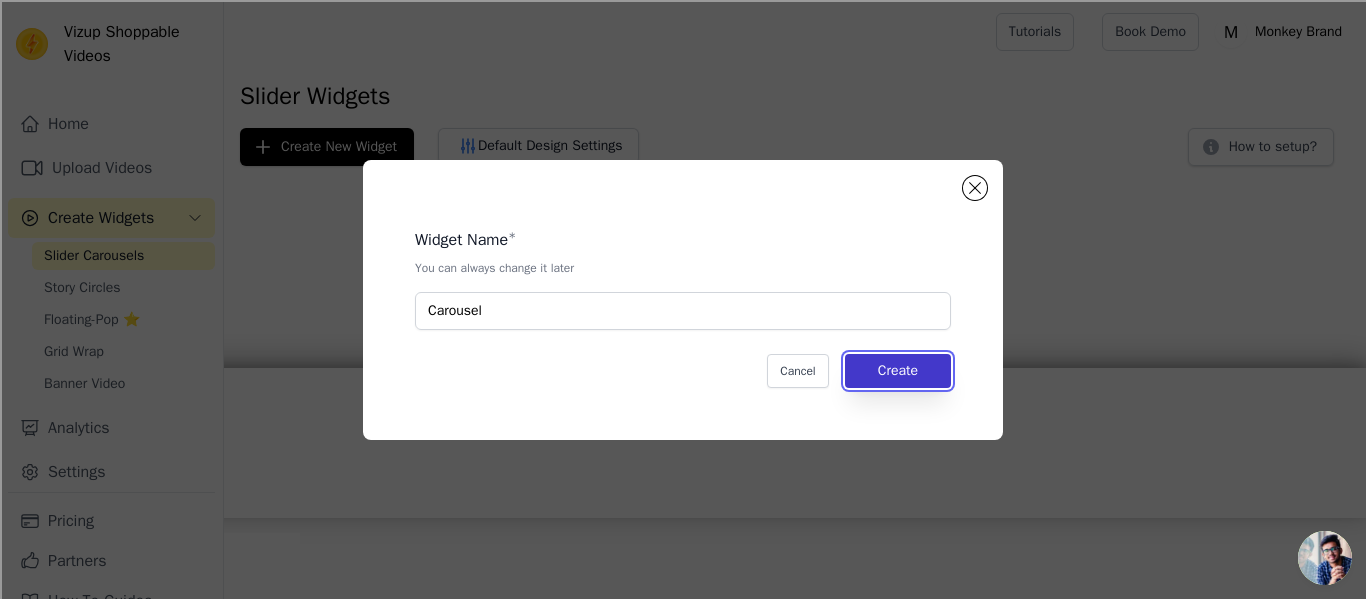 click on "Create" at bounding box center (898, 371) 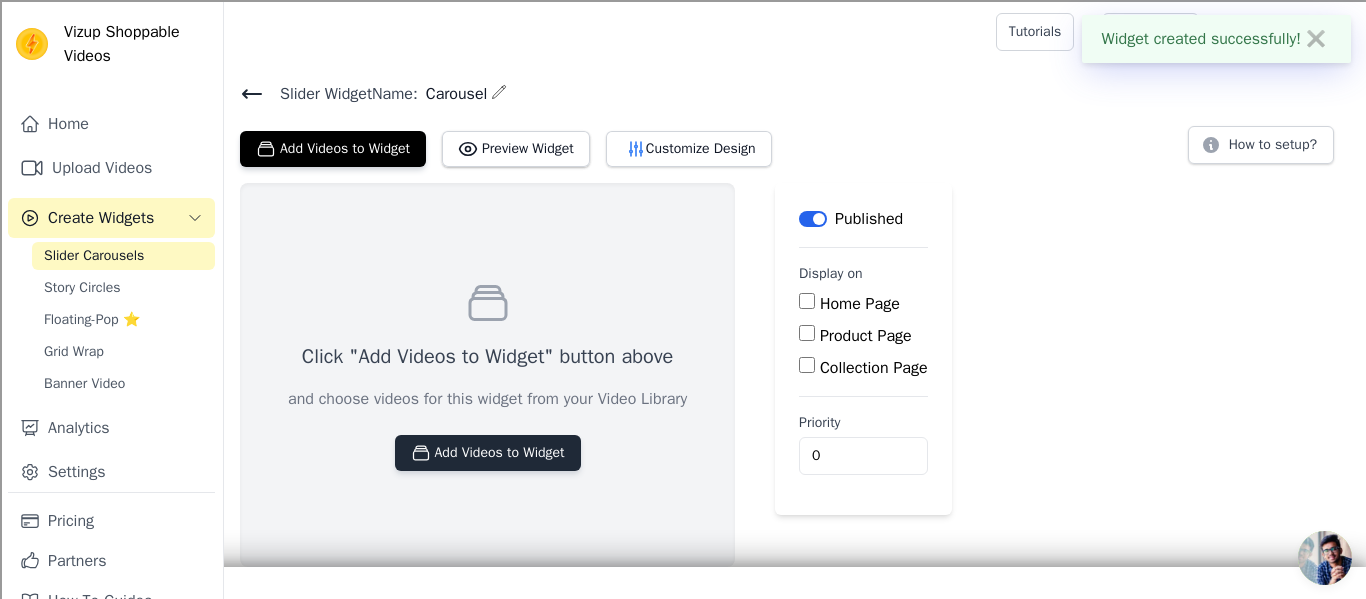 click on "Add Videos to Widget" at bounding box center (488, 453) 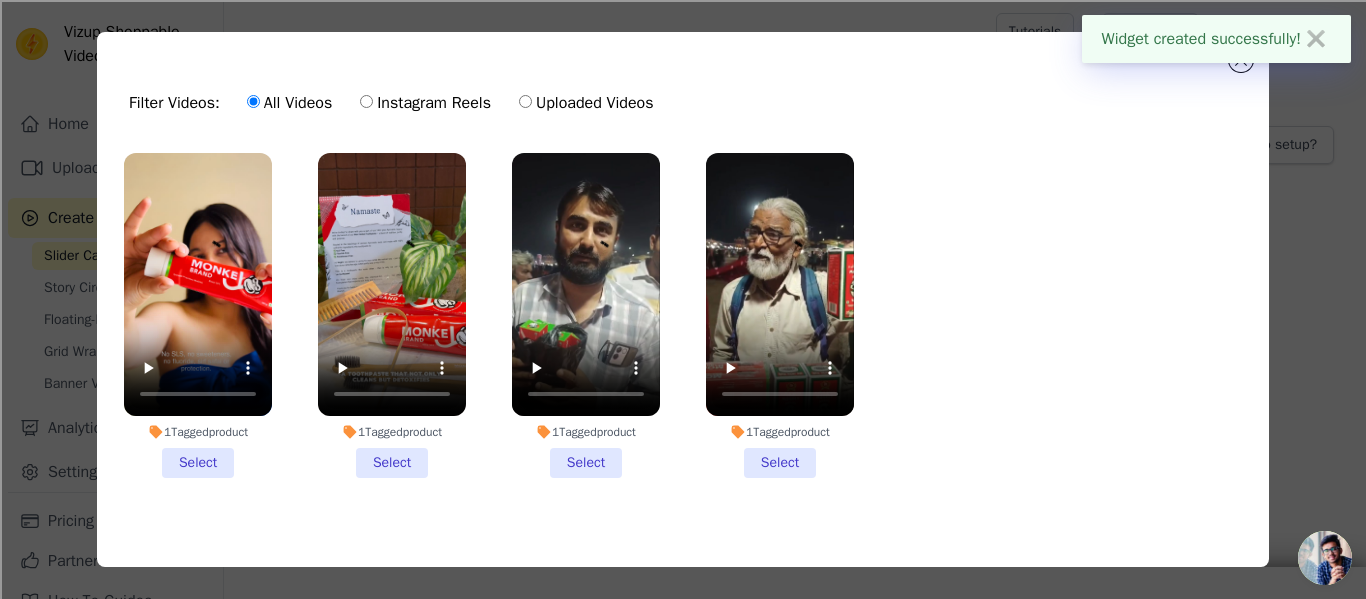 click on "1  Tagged  product     Select" at bounding box center [198, 315] 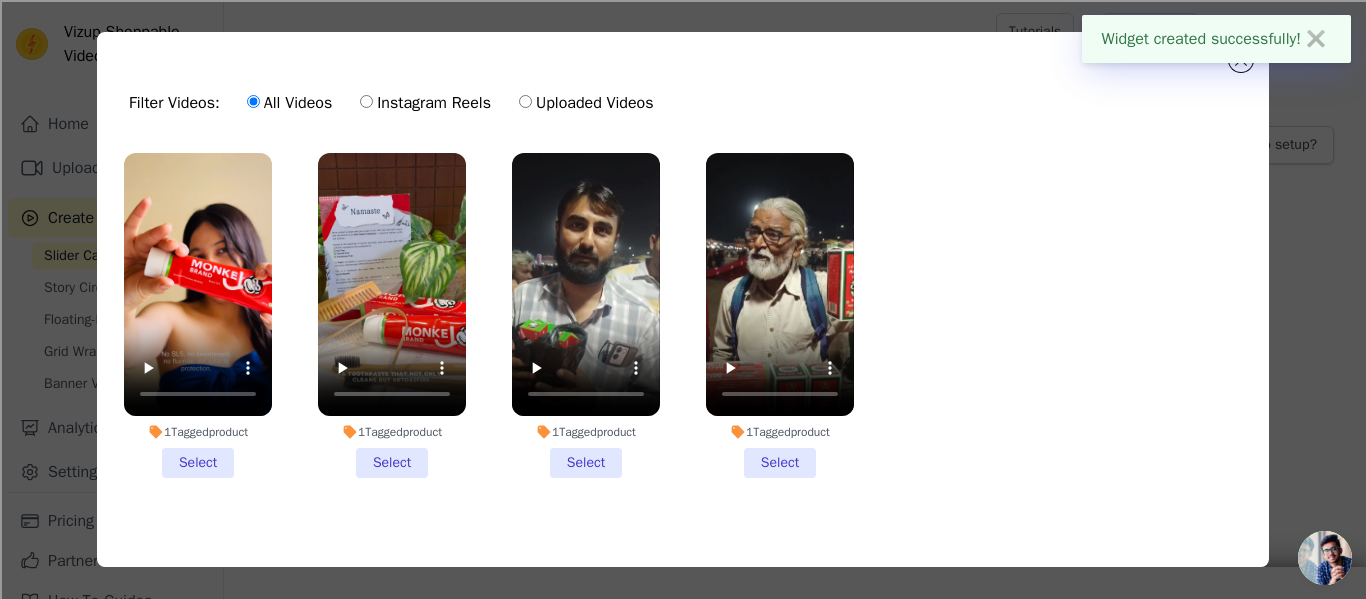 click on "1  Tagged  product     Select" at bounding box center (0, 0) 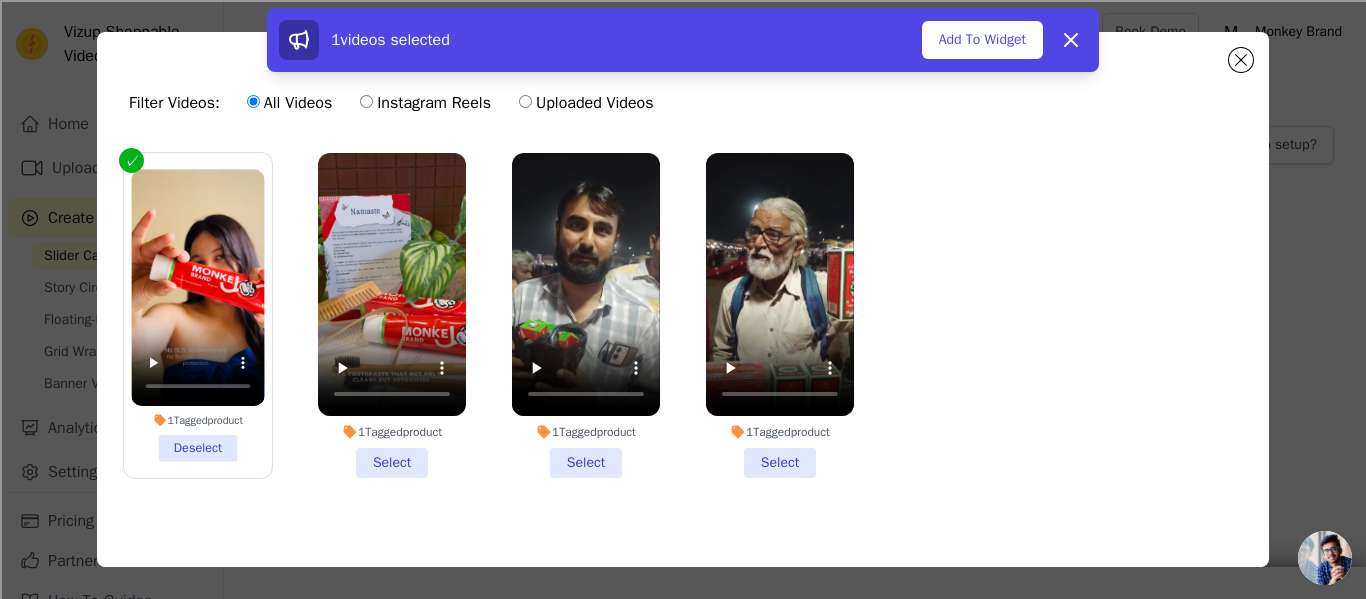 click on "1  Tagged  product     Select" at bounding box center [392, 315] 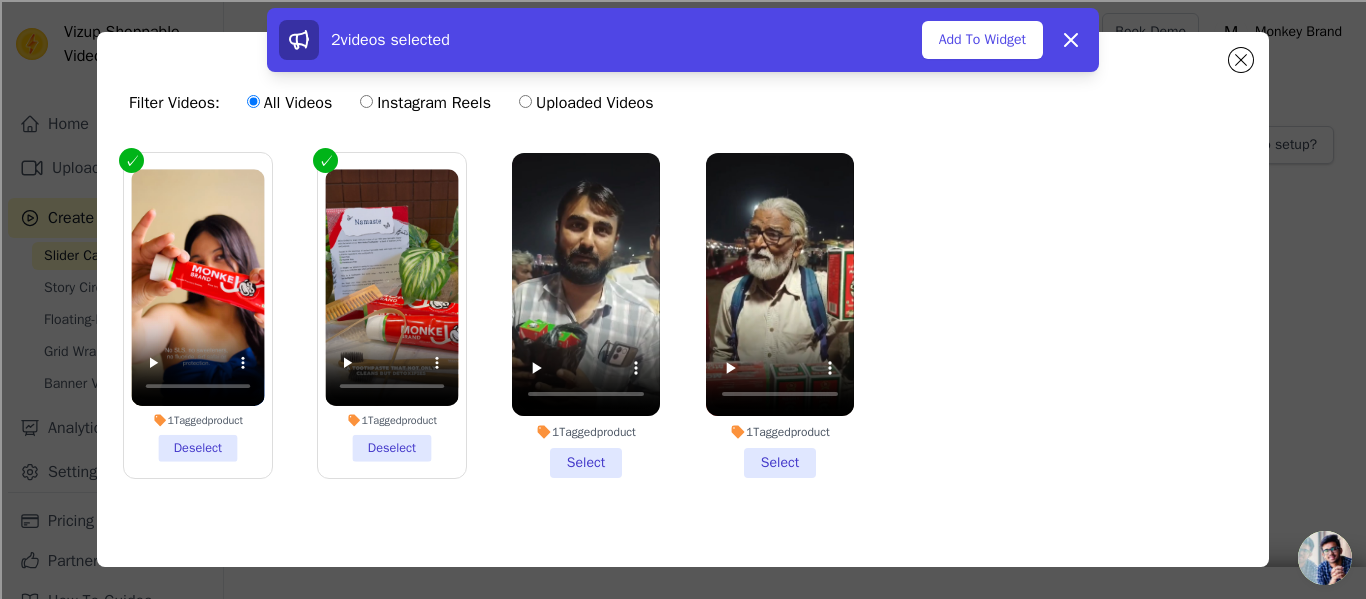 click on "1  Tagged  product     Select" at bounding box center (586, 315) 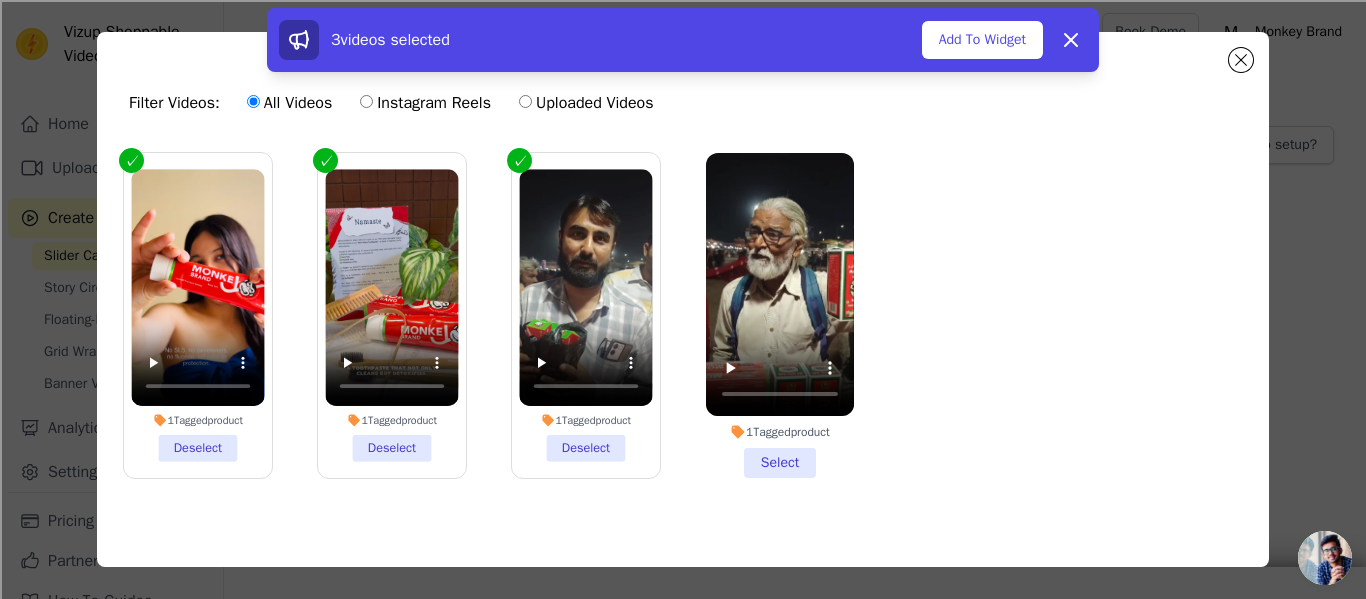 click on "1  Tagged  product     Select" at bounding box center (780, 315) 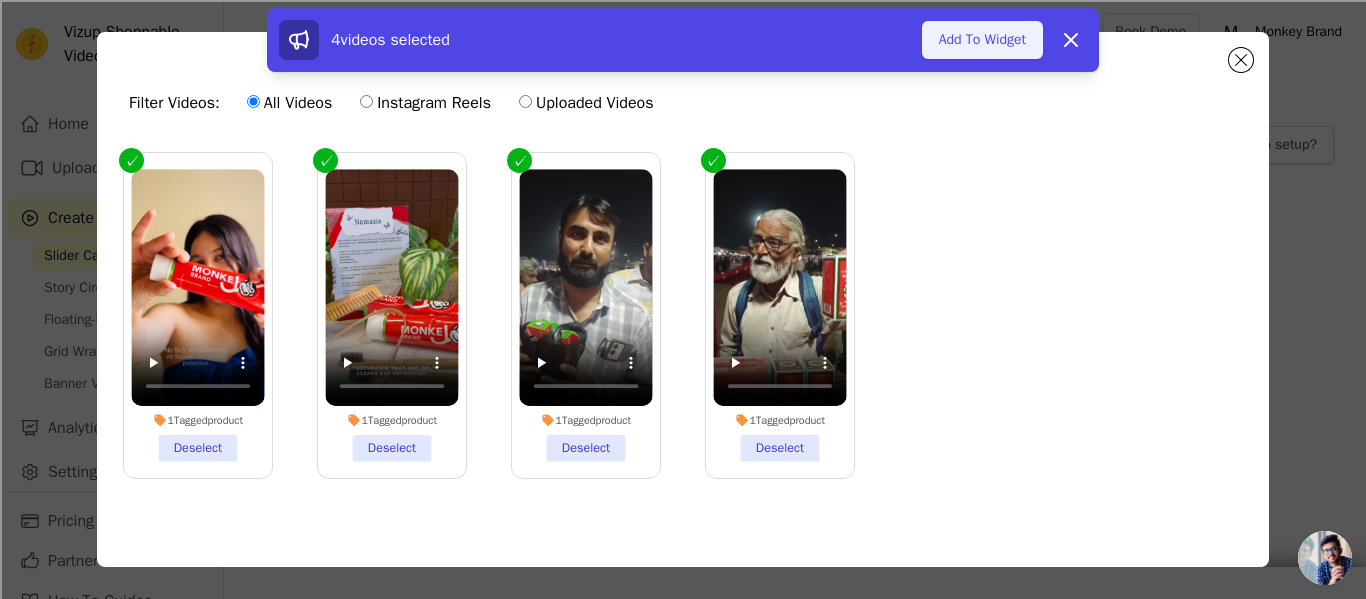 click on "Add To Widget" at bounding box center [982, 40] 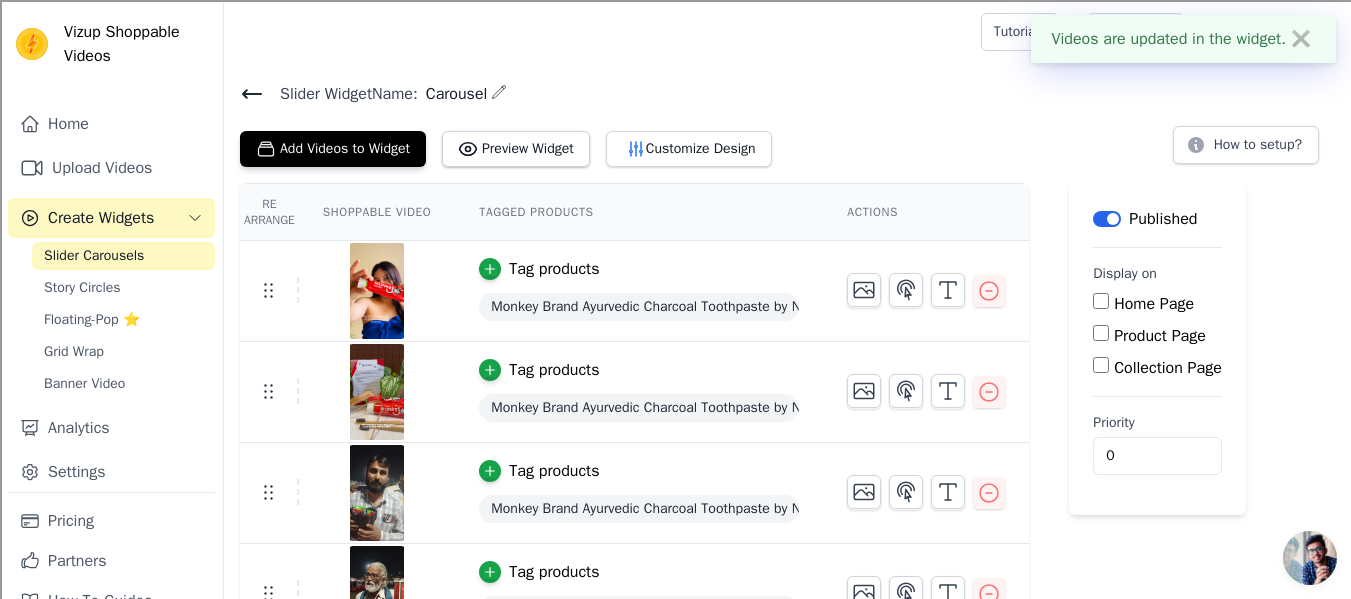 scroll, scrollTop: 45, scrollLeft: 0, axis: vertical 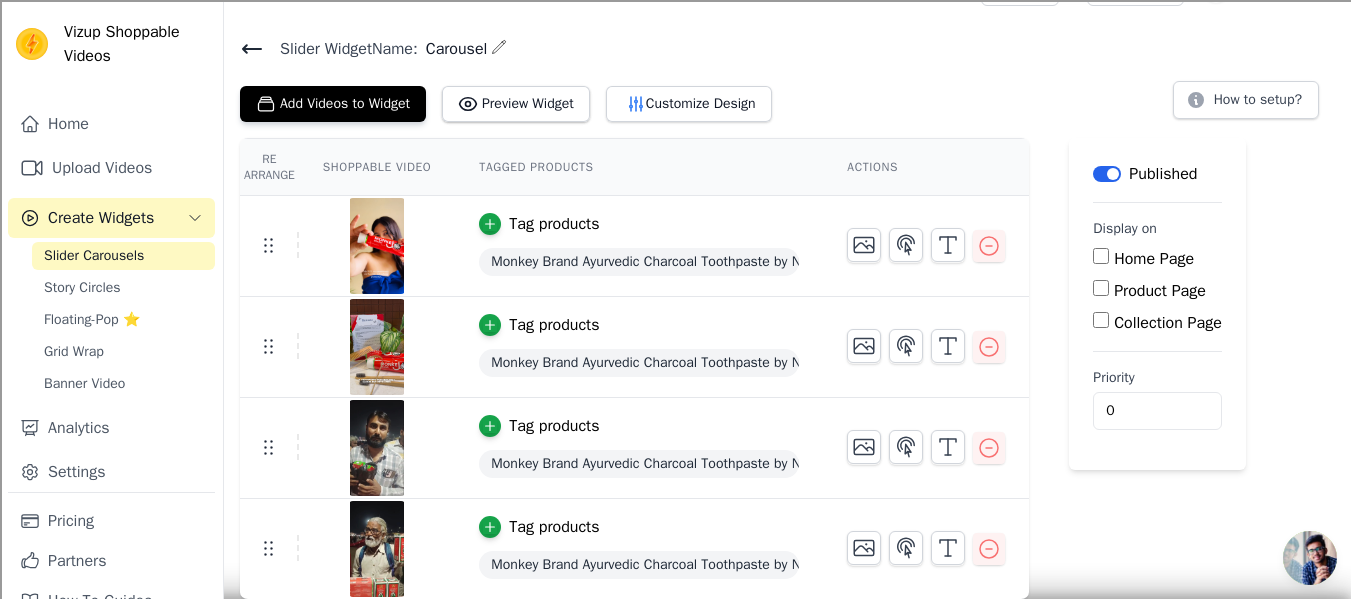 click on "Home Page" at bounding box center (1101, 256) 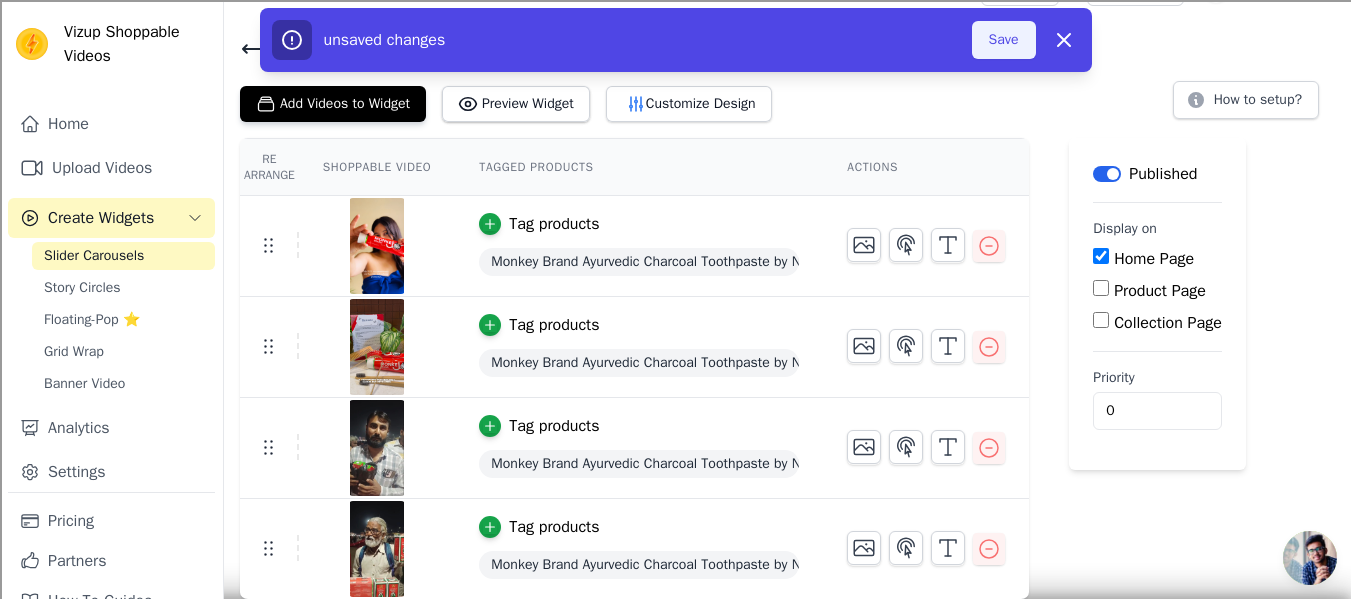 click on "Save" at bounding box center (1004, 40) 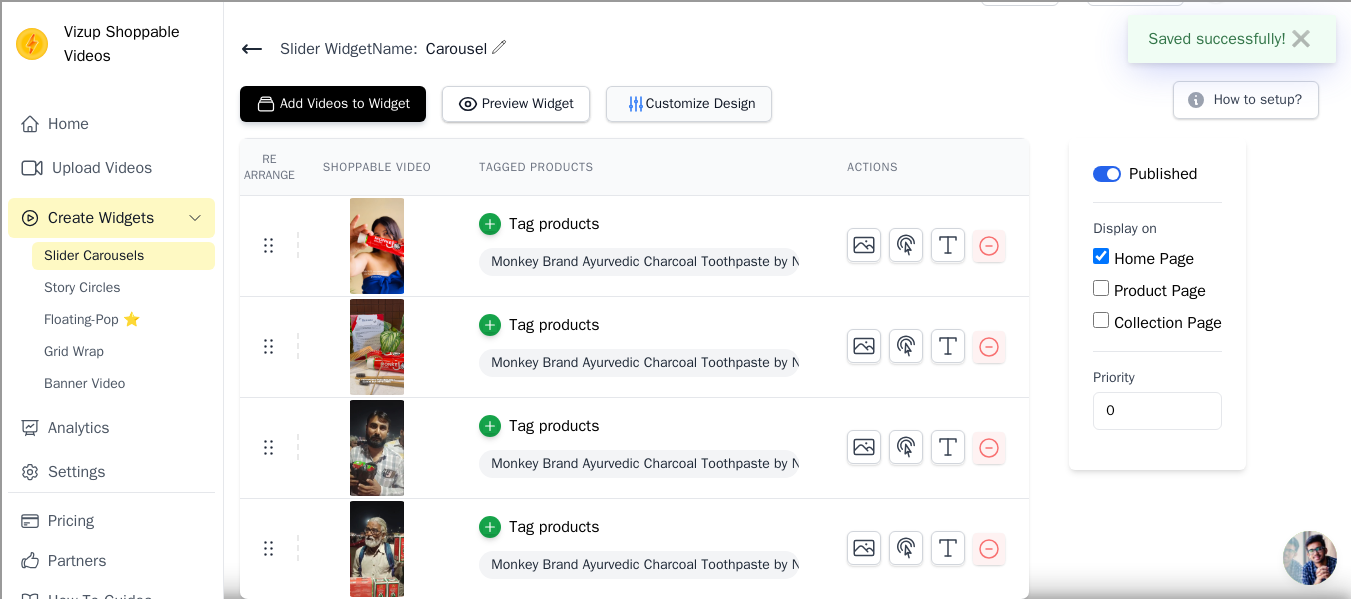 click on "Customize Design" at bounding box center (689, 104) 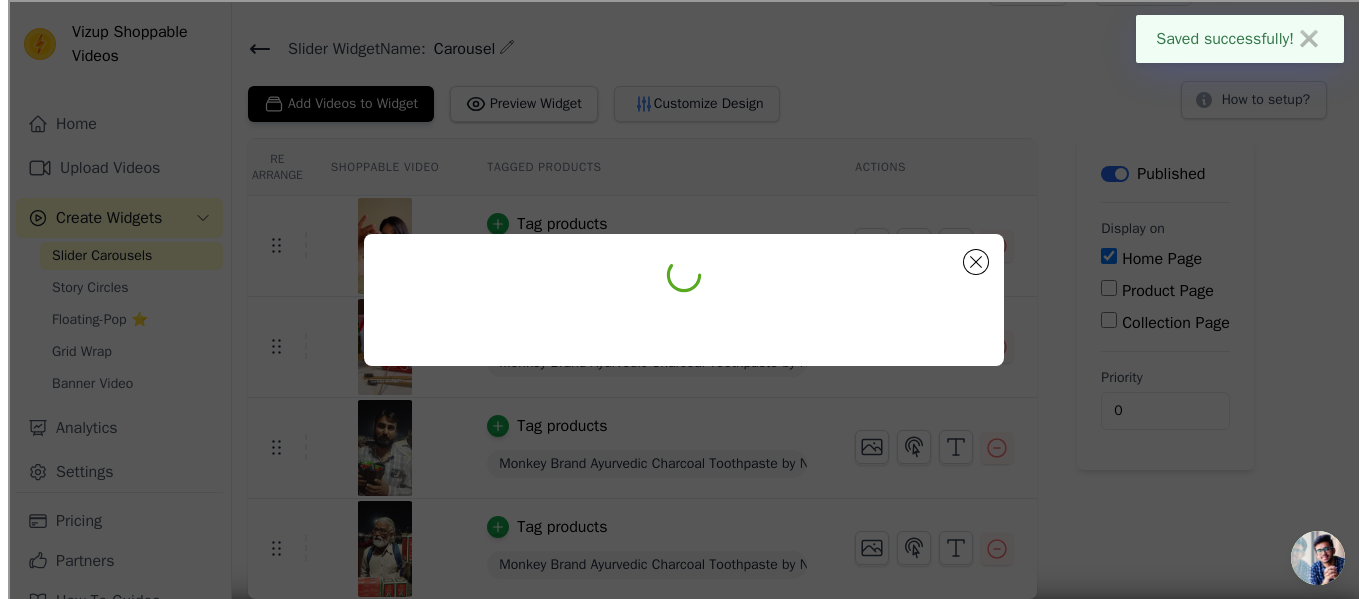 scroll, scrollTop: 0, scrollLeft: 0, axis: both 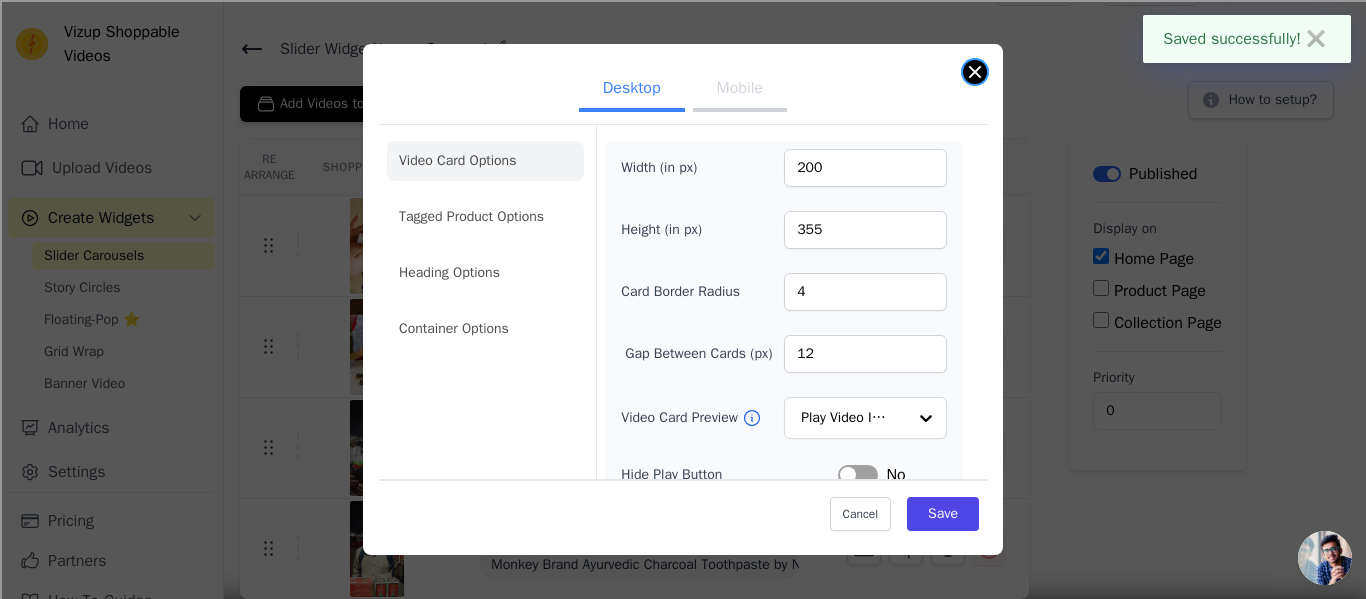 click at bounding box center (975, 72) 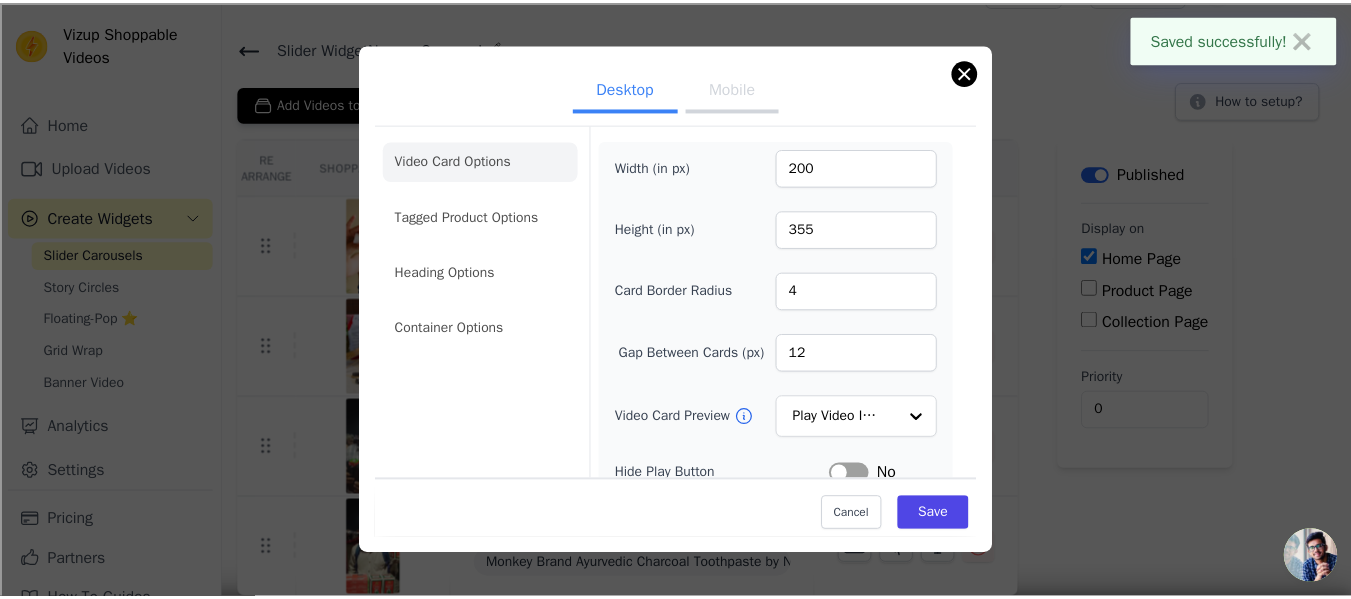 scroll, scrollTop: 45, scrollLeft: 0, axis: vertical 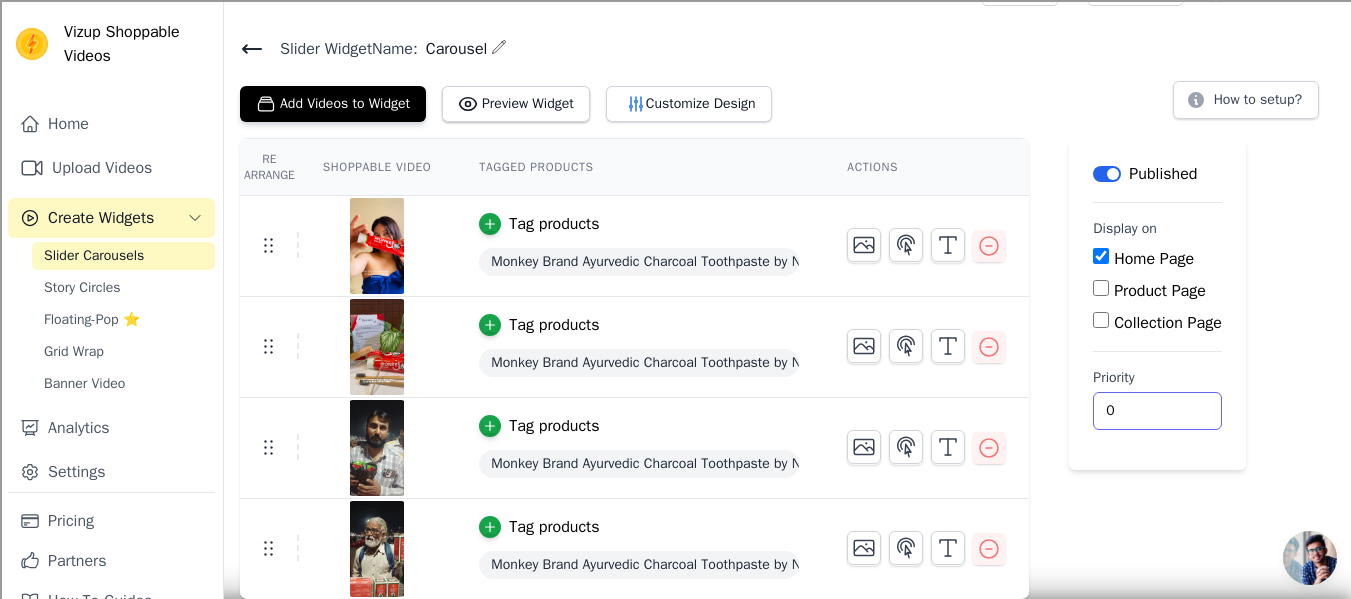 click on "0" at bounding box center [1157, 411] 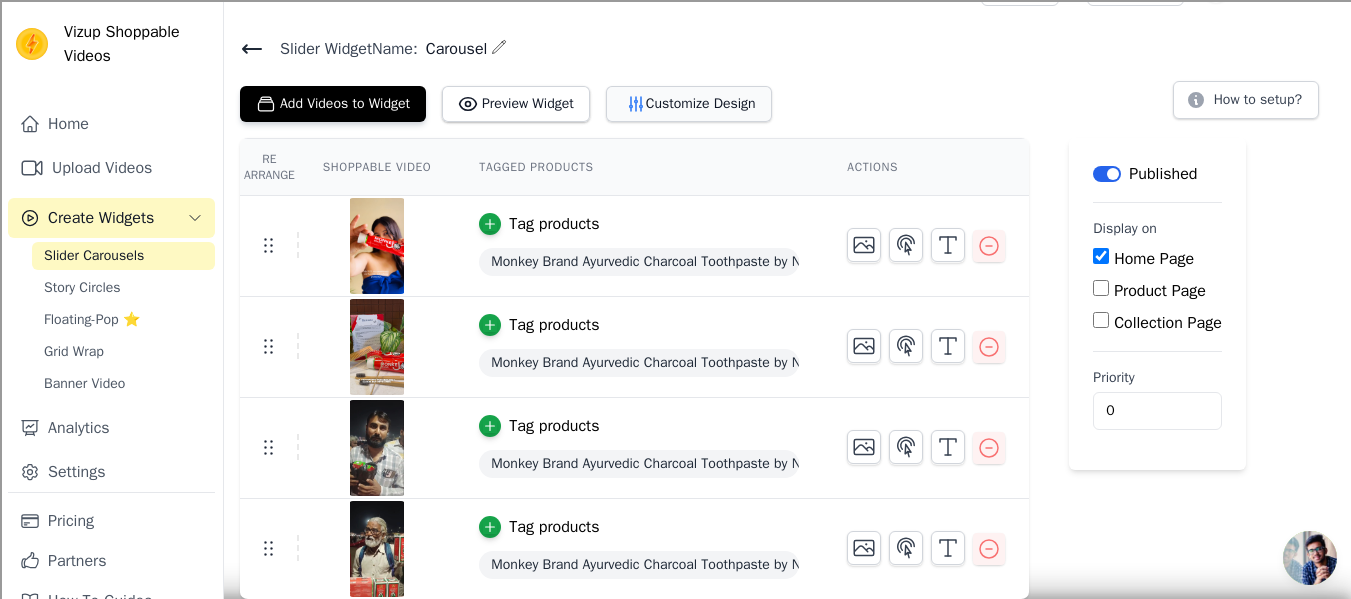 click on "Customize Design" at bounding box center [689, 104] 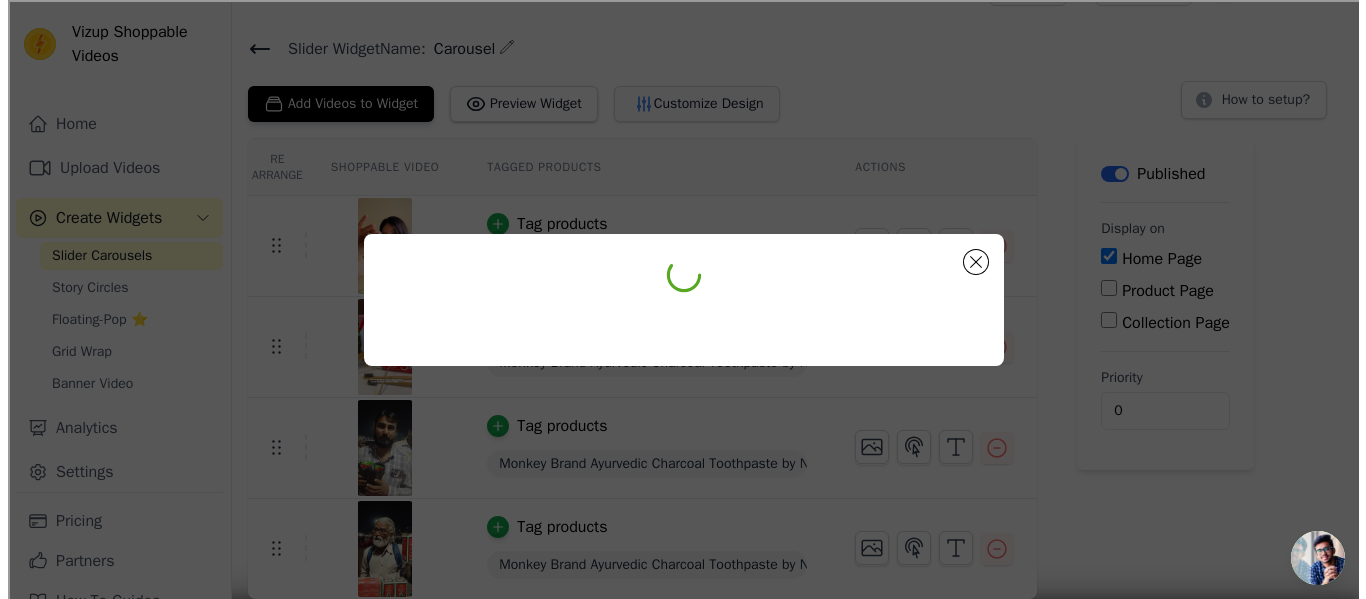 scroll, scrollTop: 0, scrollLeft: 0, axis: both 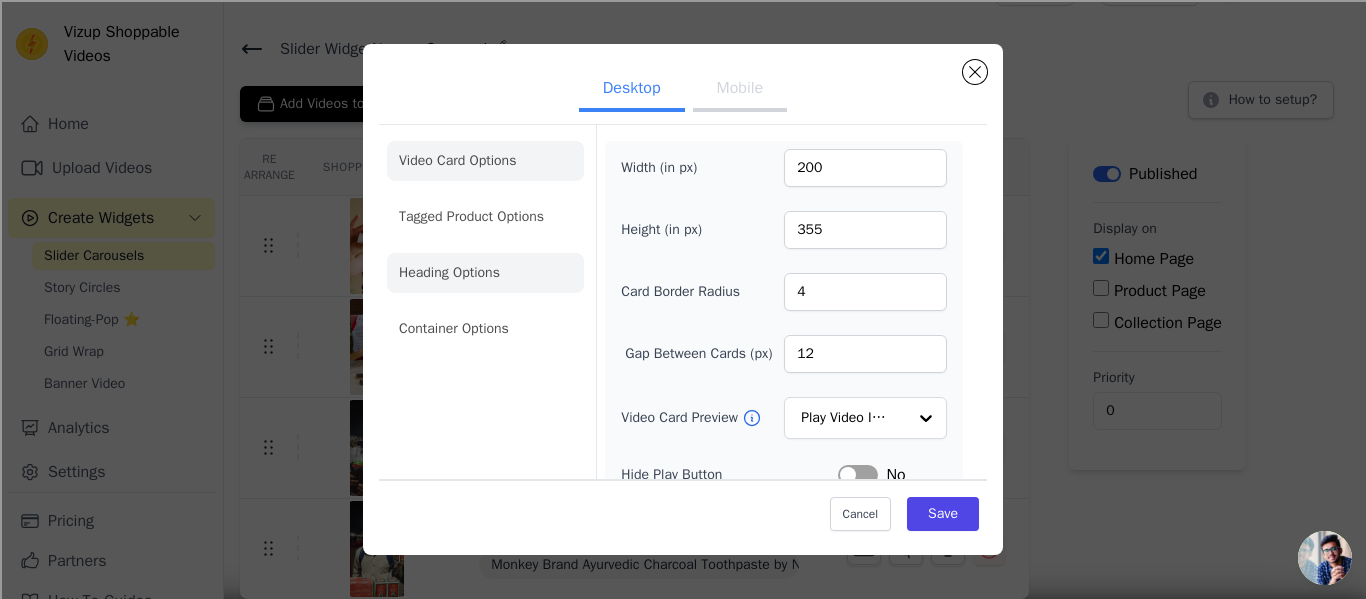 click on "Heading Options" 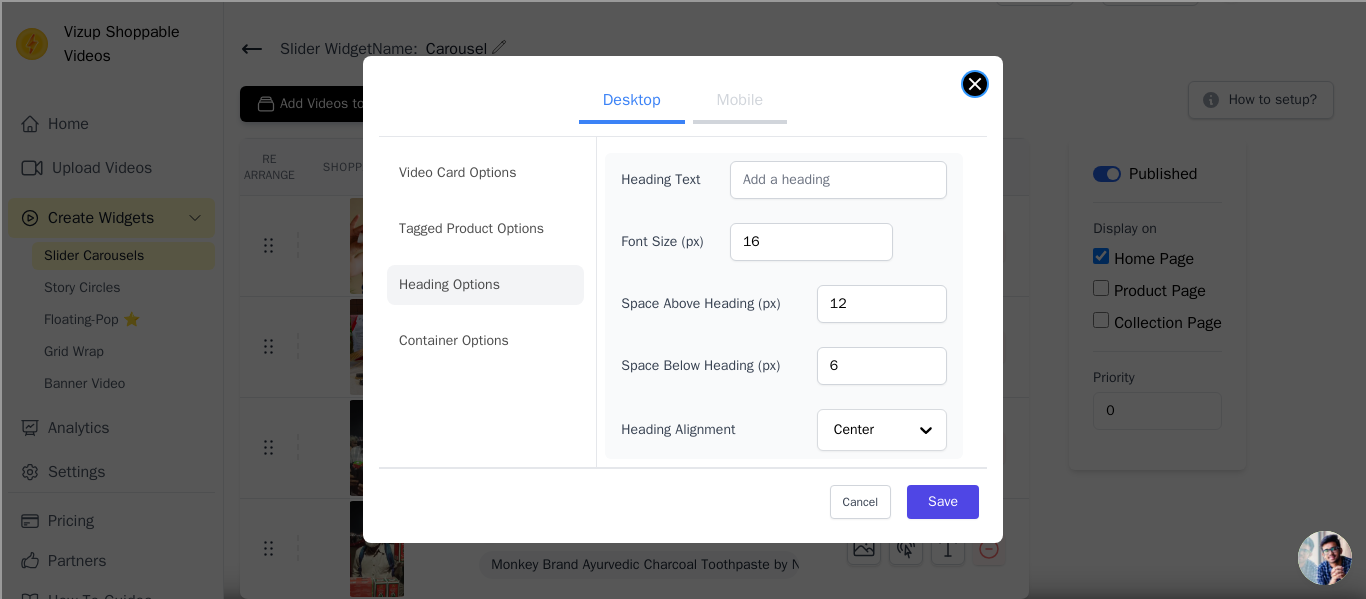 click at bounding box center (975, 84) 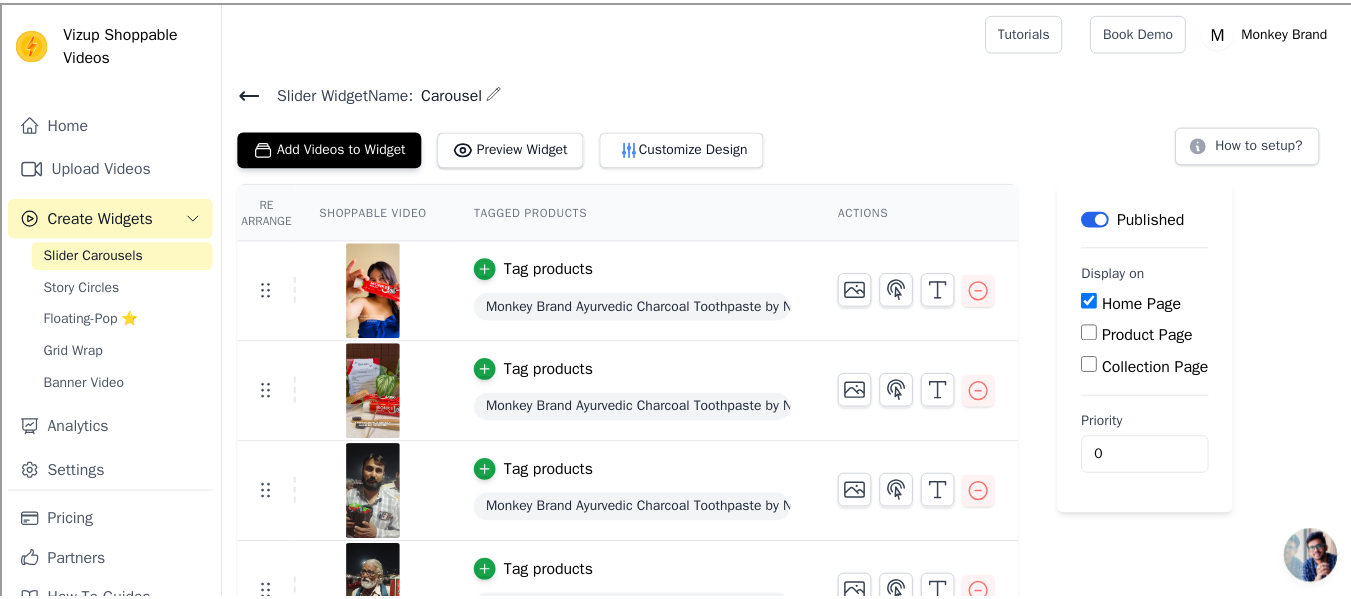 scroll, scrollTop: 45, scrollLeft: 0, axis: vertical 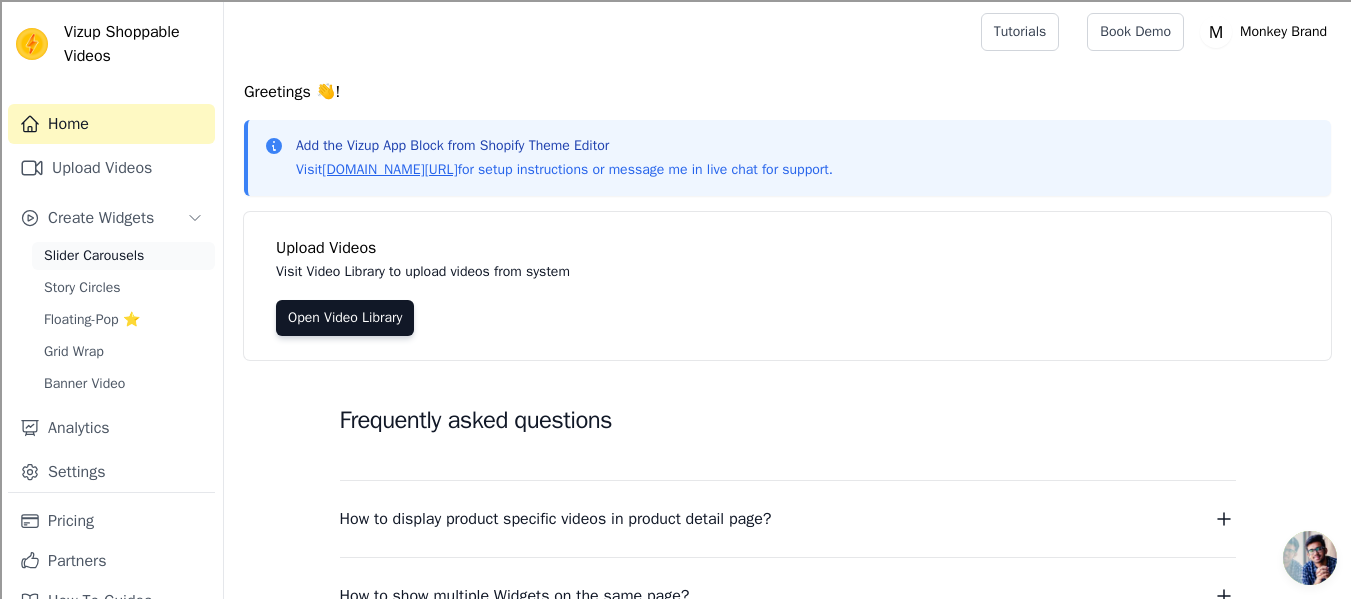 click on "Slider Carousels" at bounding box center (94, 256) 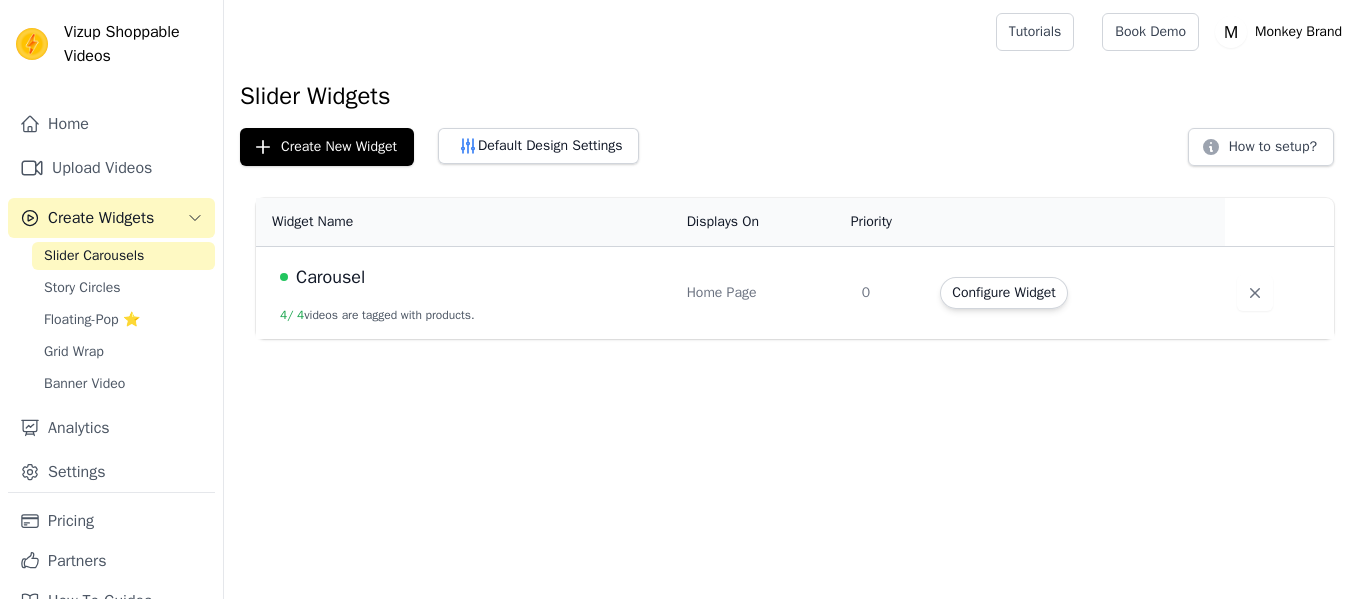 scroll, scrollTop: 0, scrollLeft: 0, axis: both 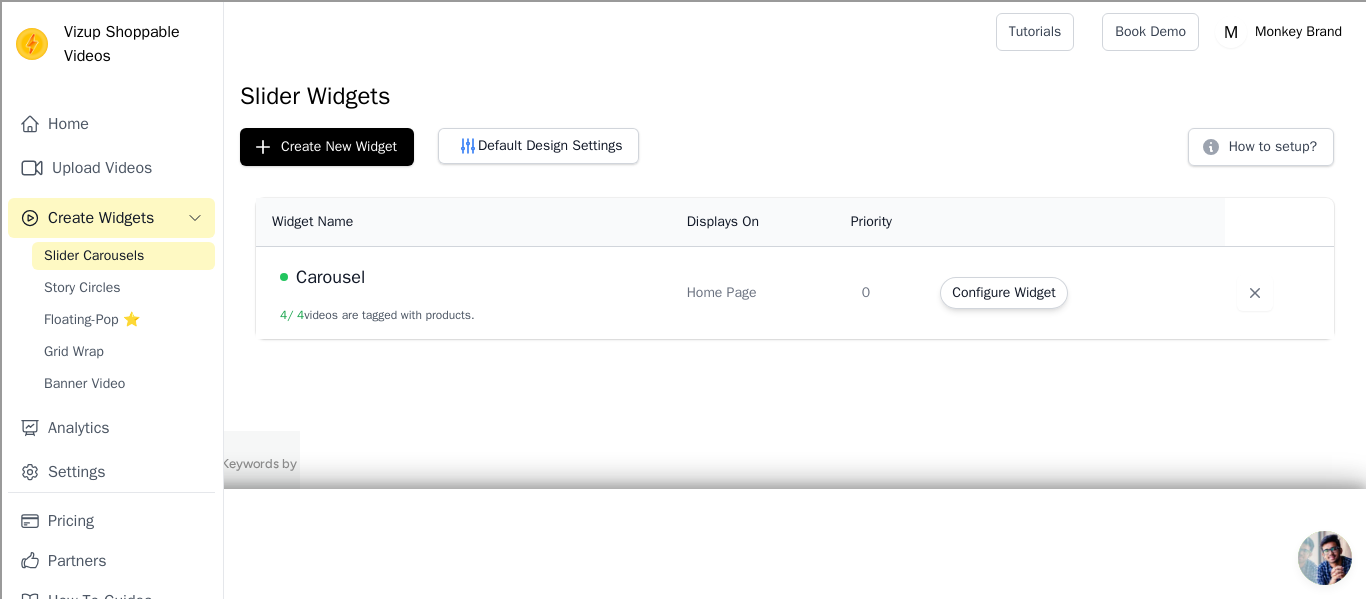 click on "Carousel" at bounding box center (330, 277) 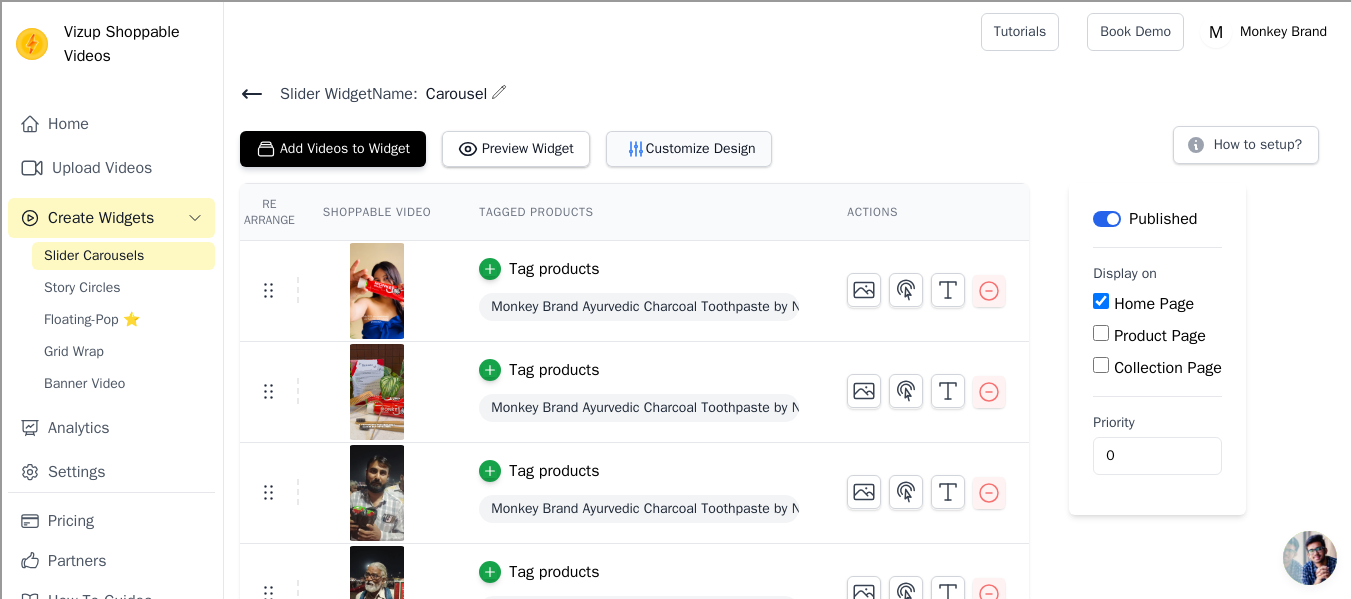 click on "Customize Design" at bounding box center [689, 149] 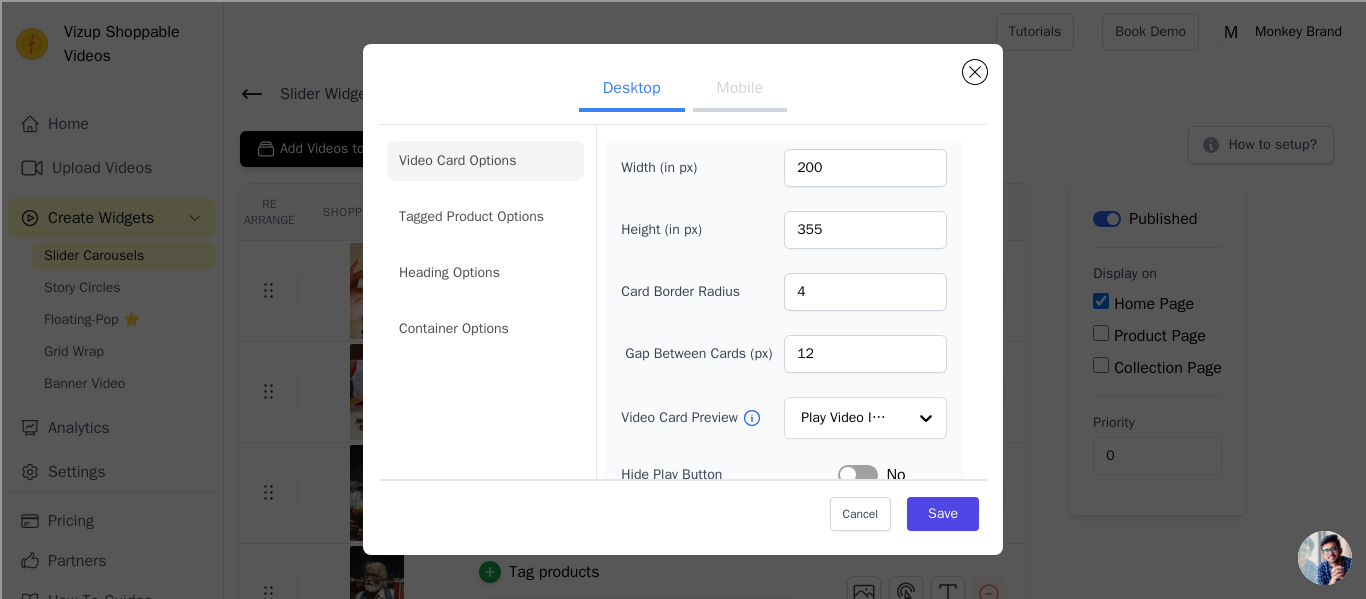 click on "Mobile" at bounding box center [740, 90] 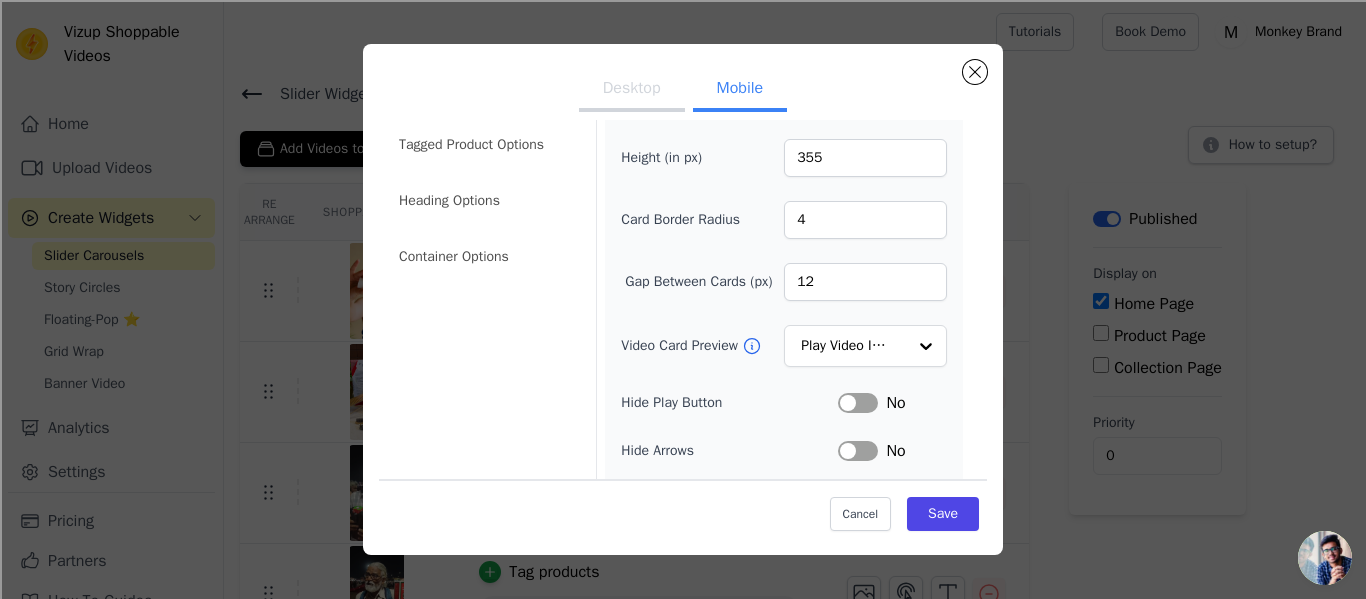 scroll, scrollTop: 0, scrollLeft: 0, axis: both 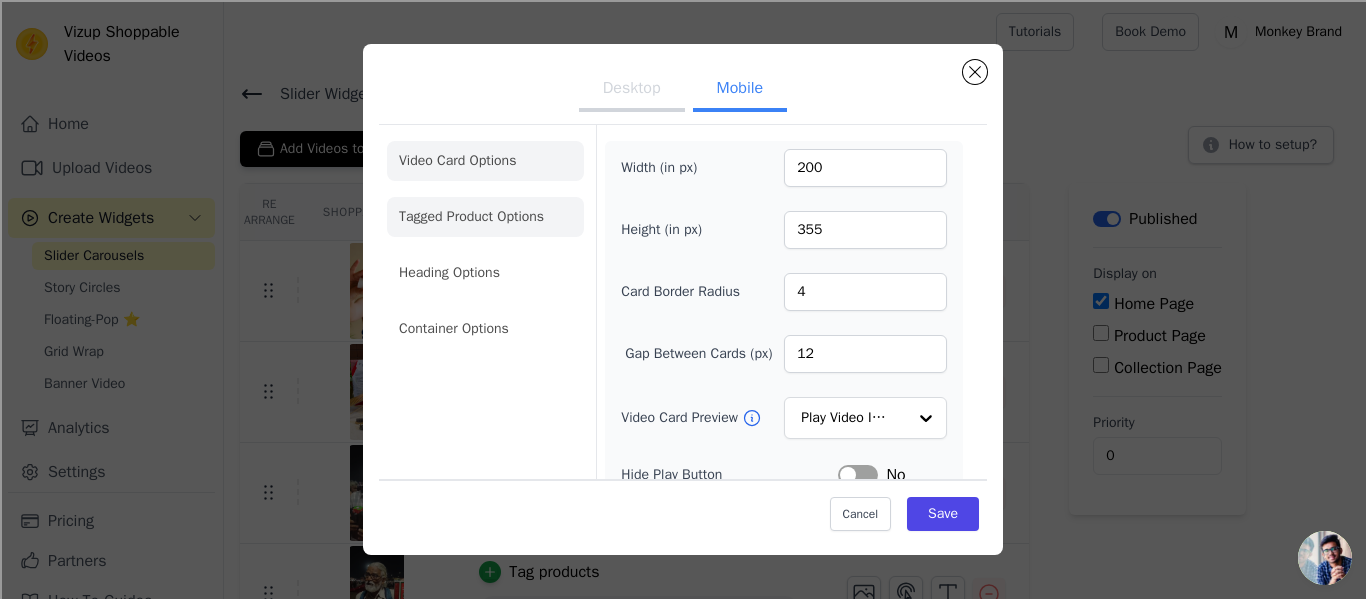 click on "Tagged Product Options" 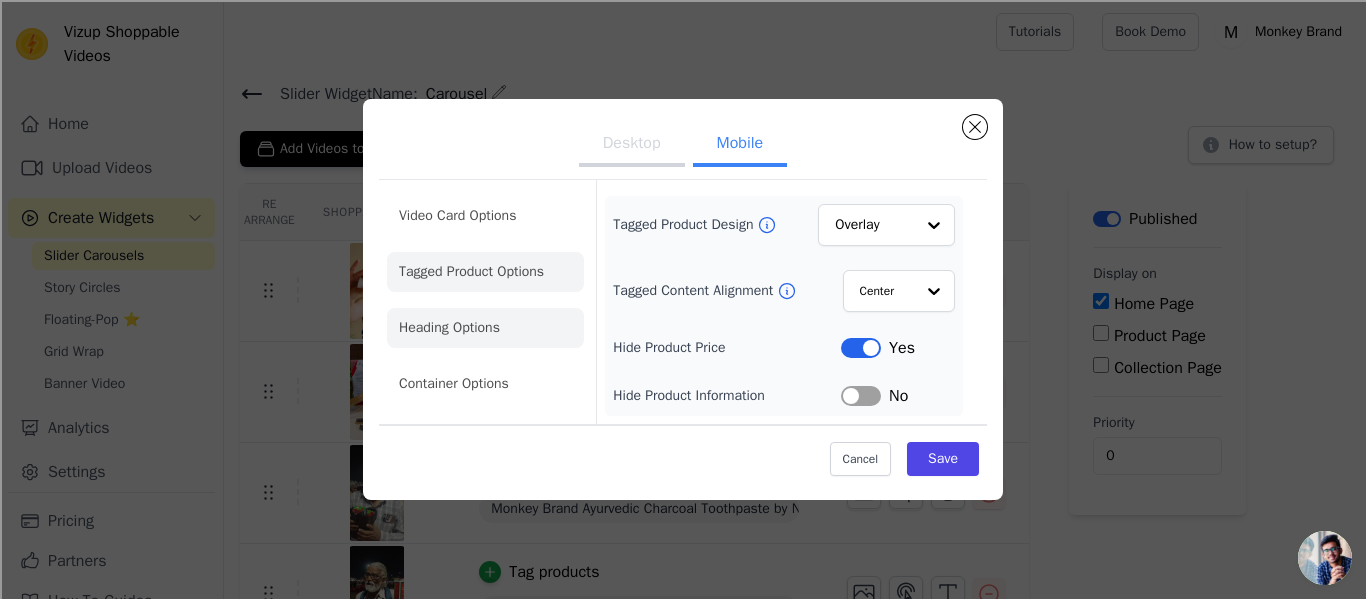 click on "Heading Options" 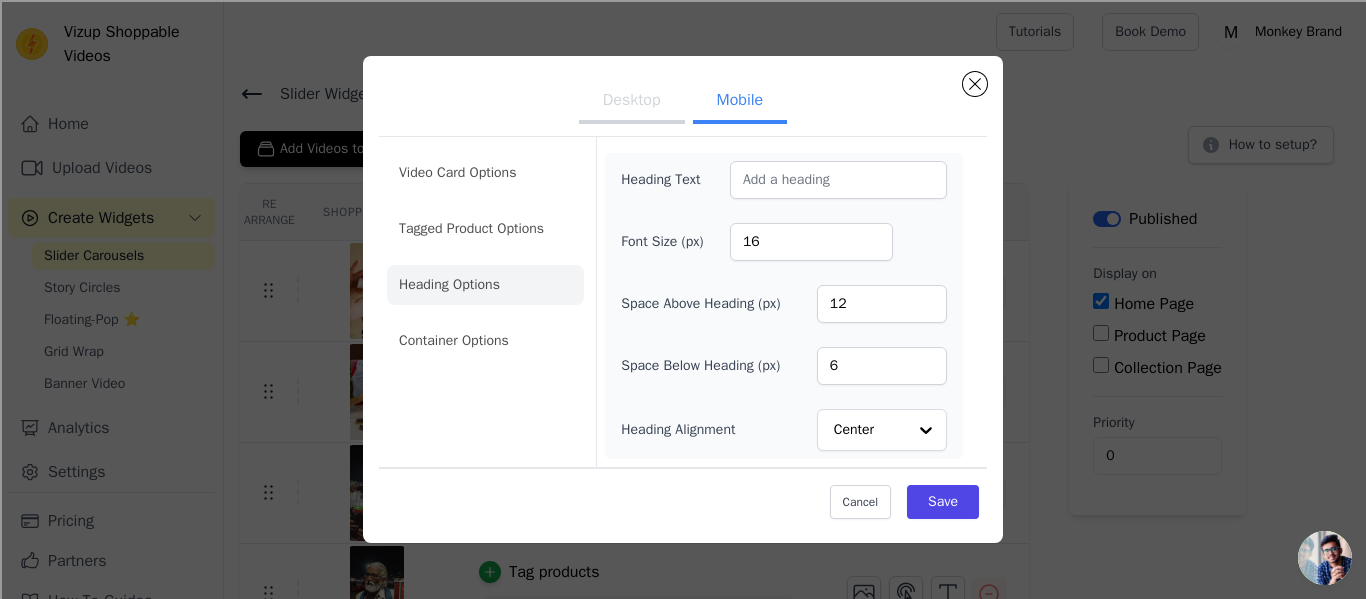 click on "Video Card Options Tagged Product Options Heading Options Container Options" at bounding box center [485, 257] 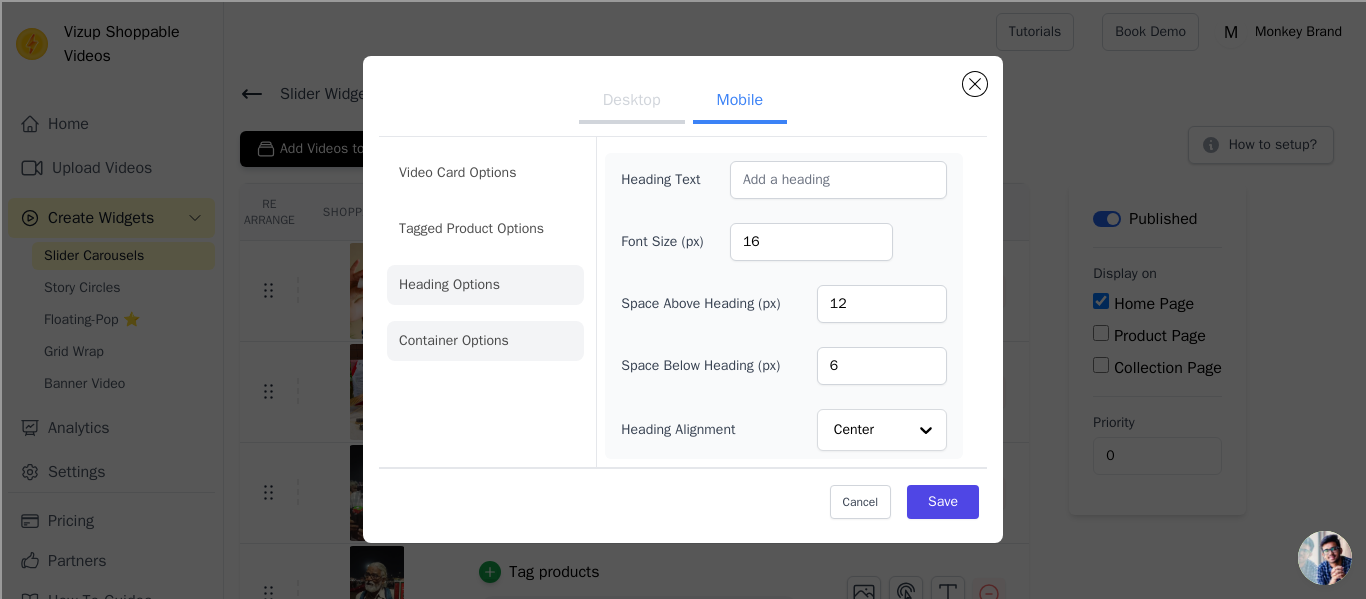 click on "Container Options" 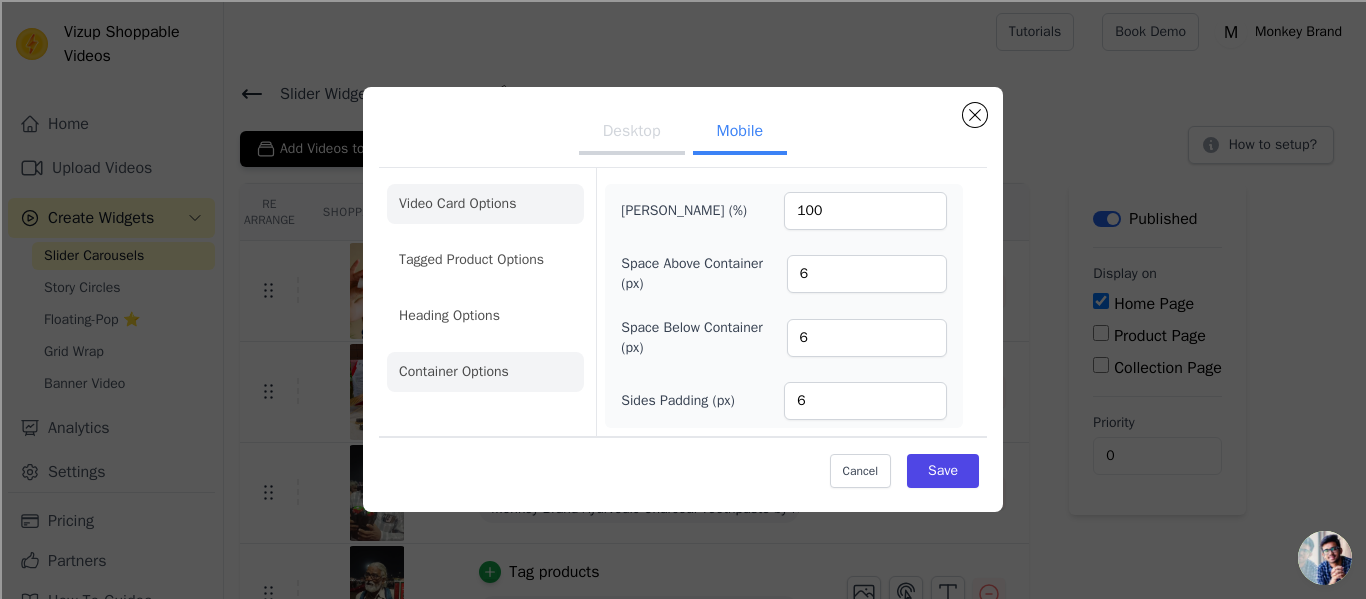 click on "Video Card Options" 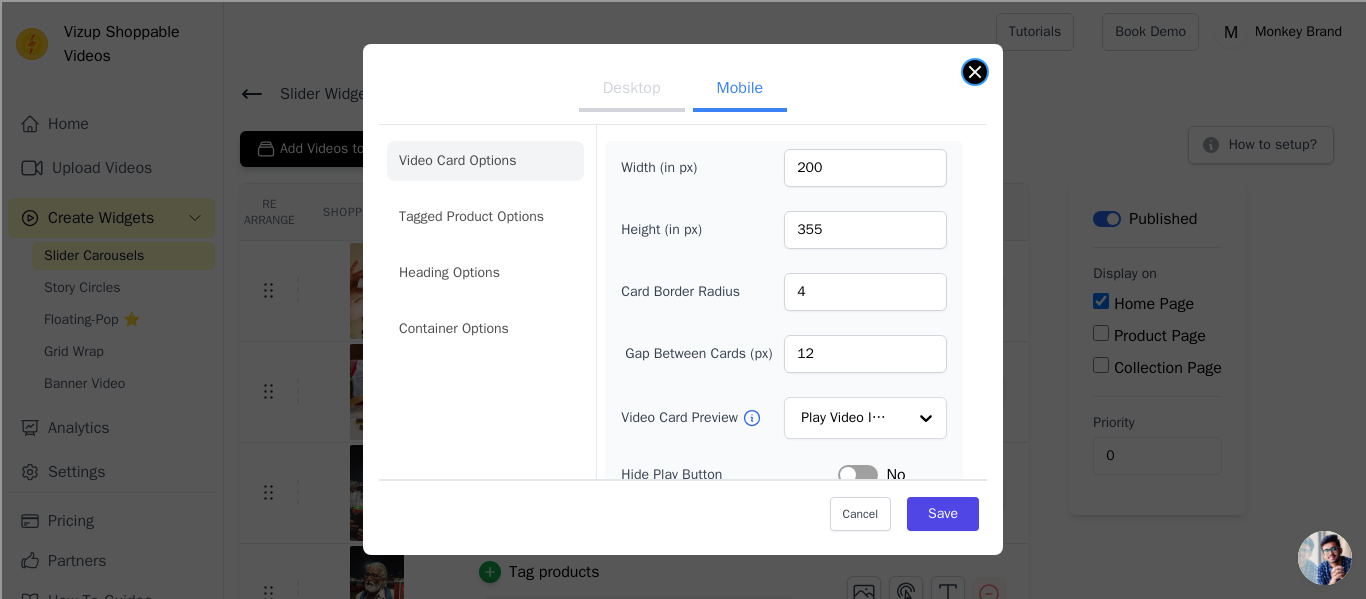 click at bounding box center [975, 72] 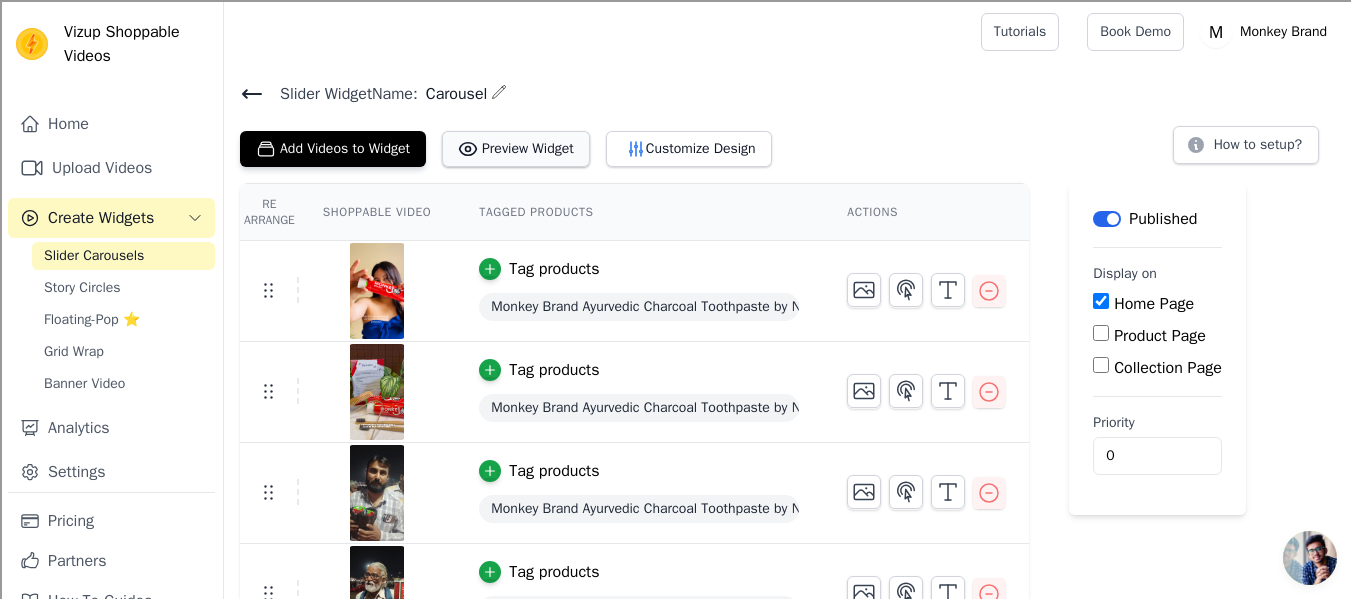 click on "Preview Widget" at bounding box center (516, 149) 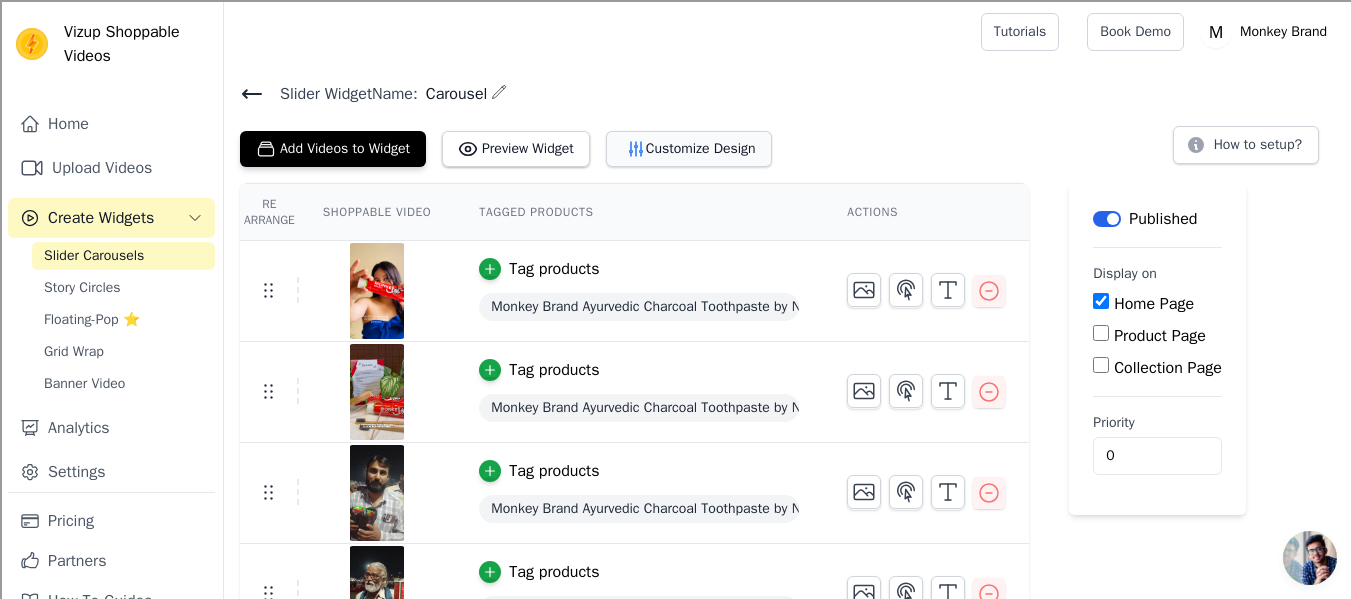 click on "Customize Design" at bounding box center [689, 149] 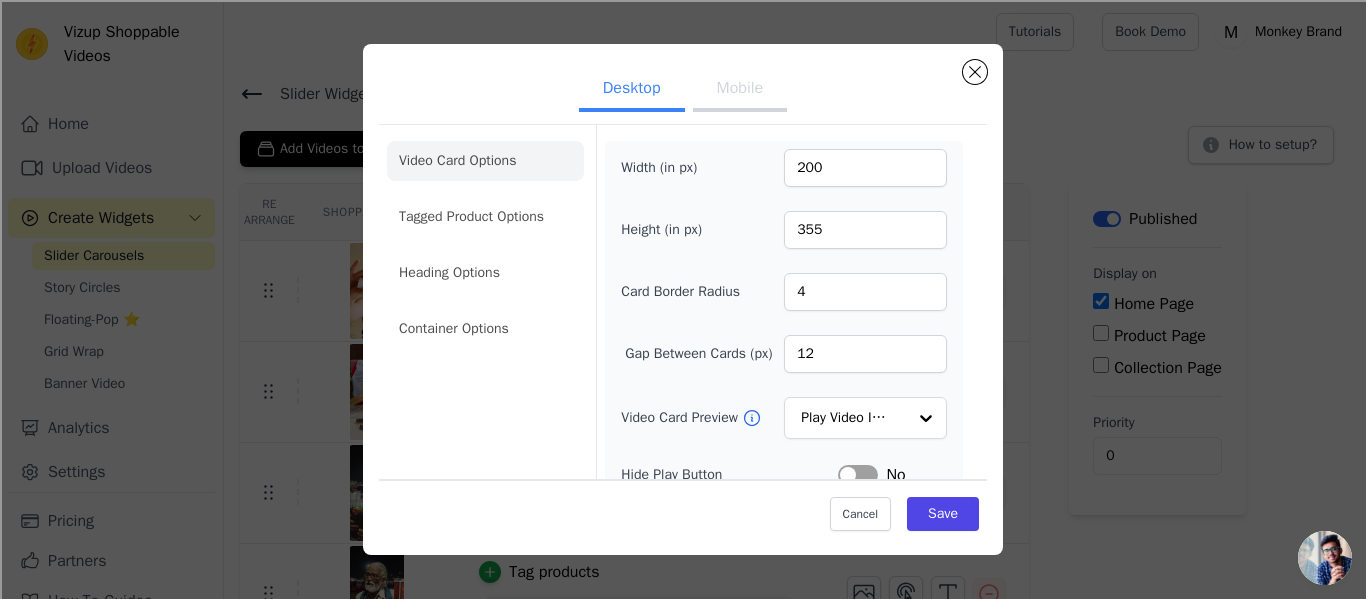 click on "Mobile" at bounding box center (740, 90) 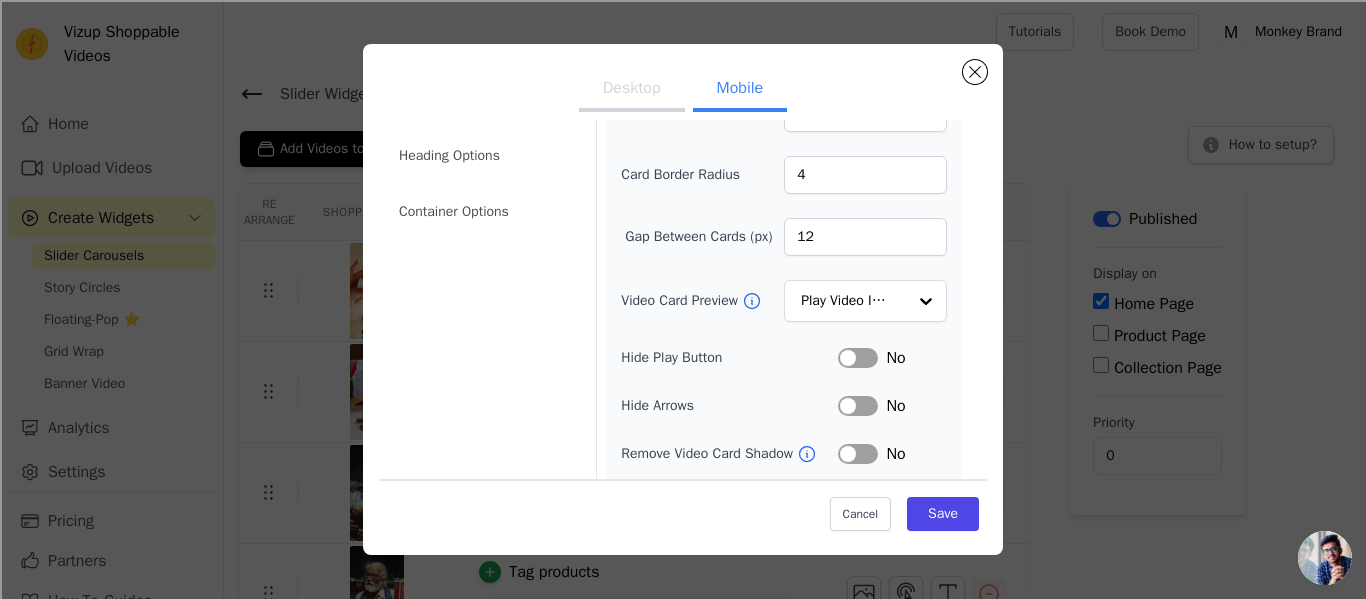 scroll, scrollTop: 118, scrollLeft: 0, axis: vertical 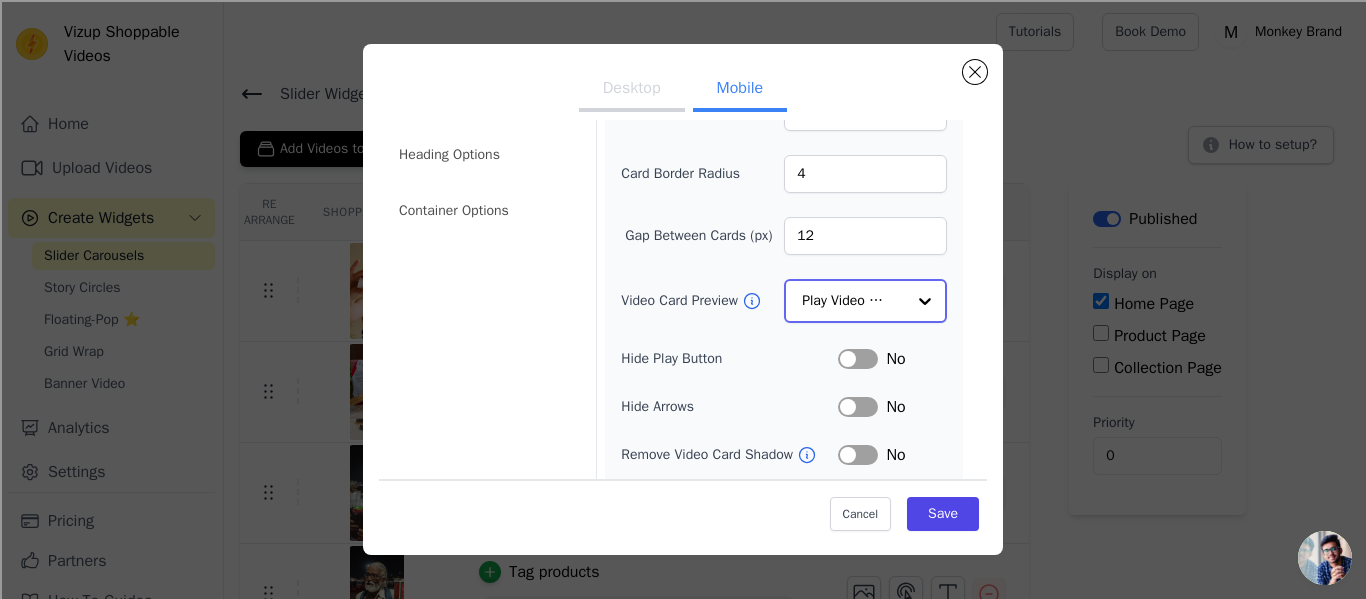 click on "Video Card Preview" 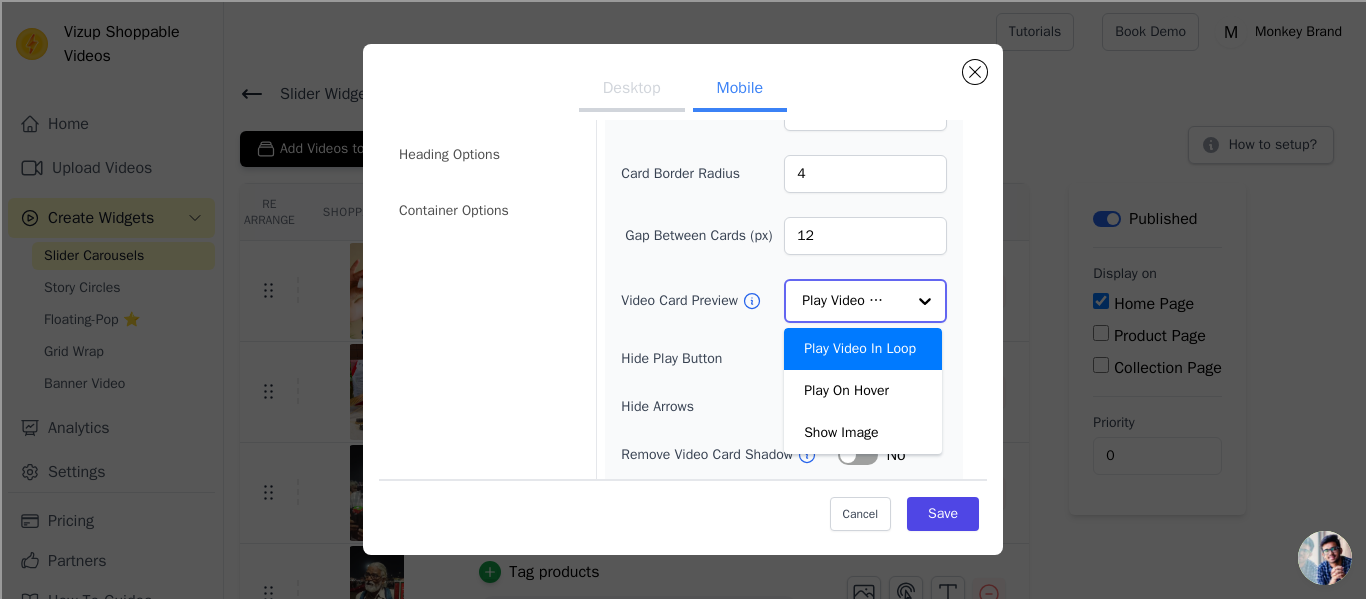 click on "Video Card Preview" 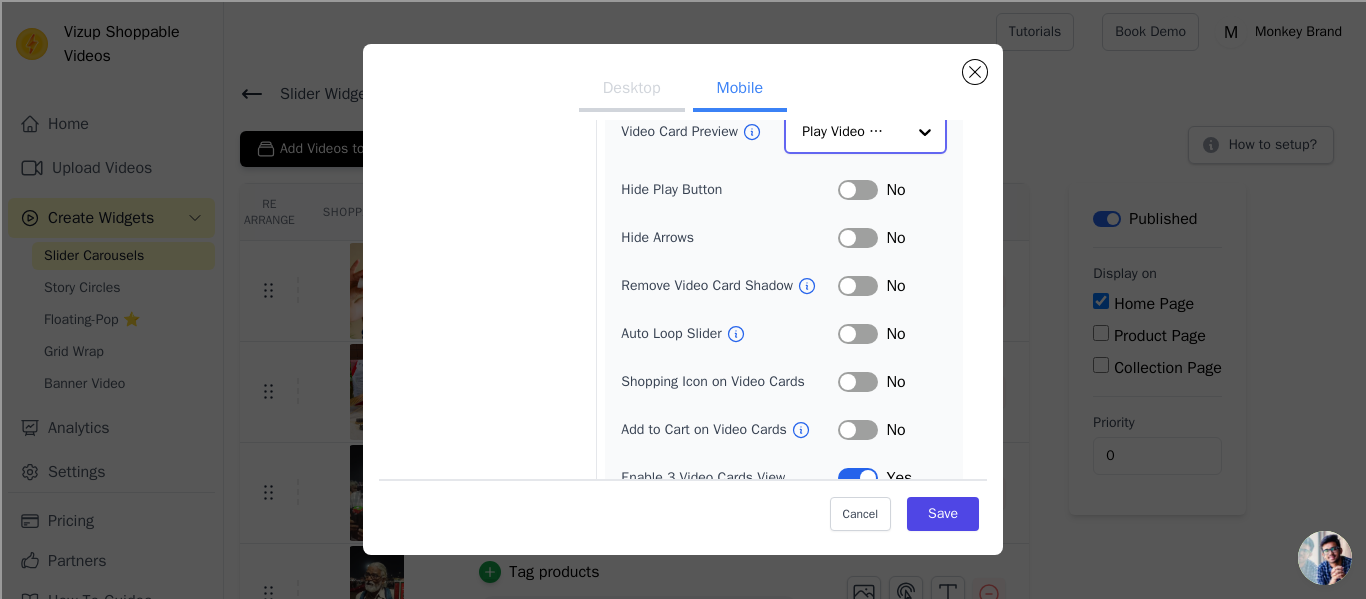 scroll, scrollTop: 314, scrollLeft: 0, axis: vertical 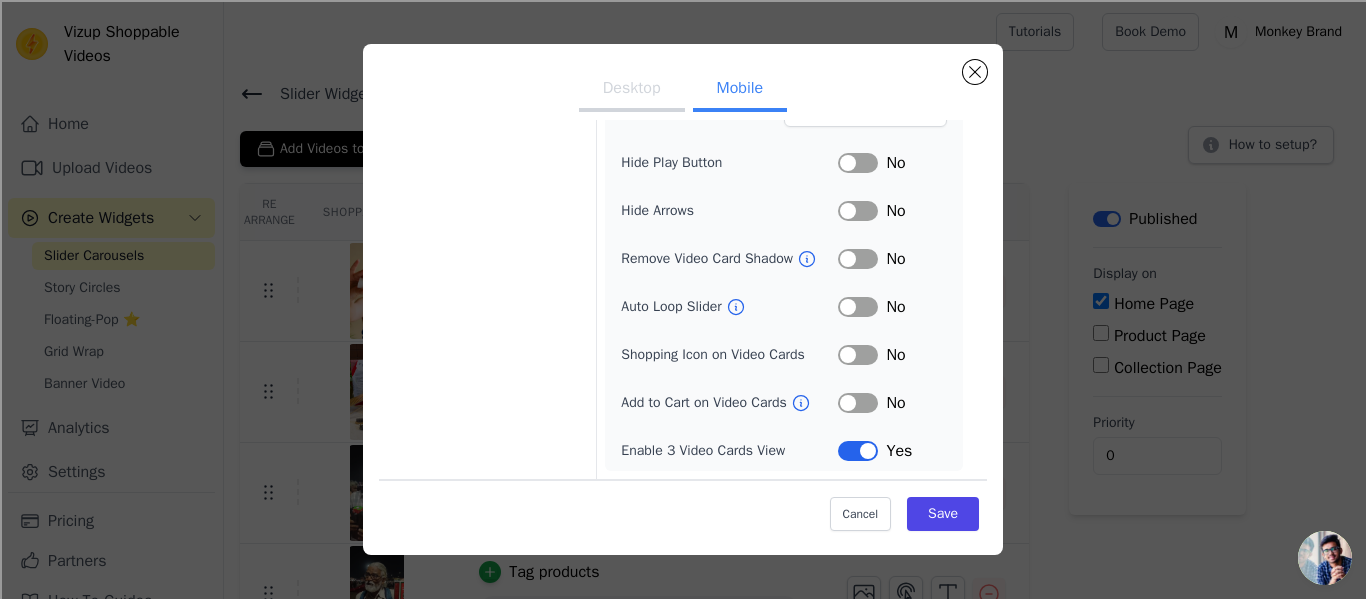 click on "Label" at bounding box center [858, 451] 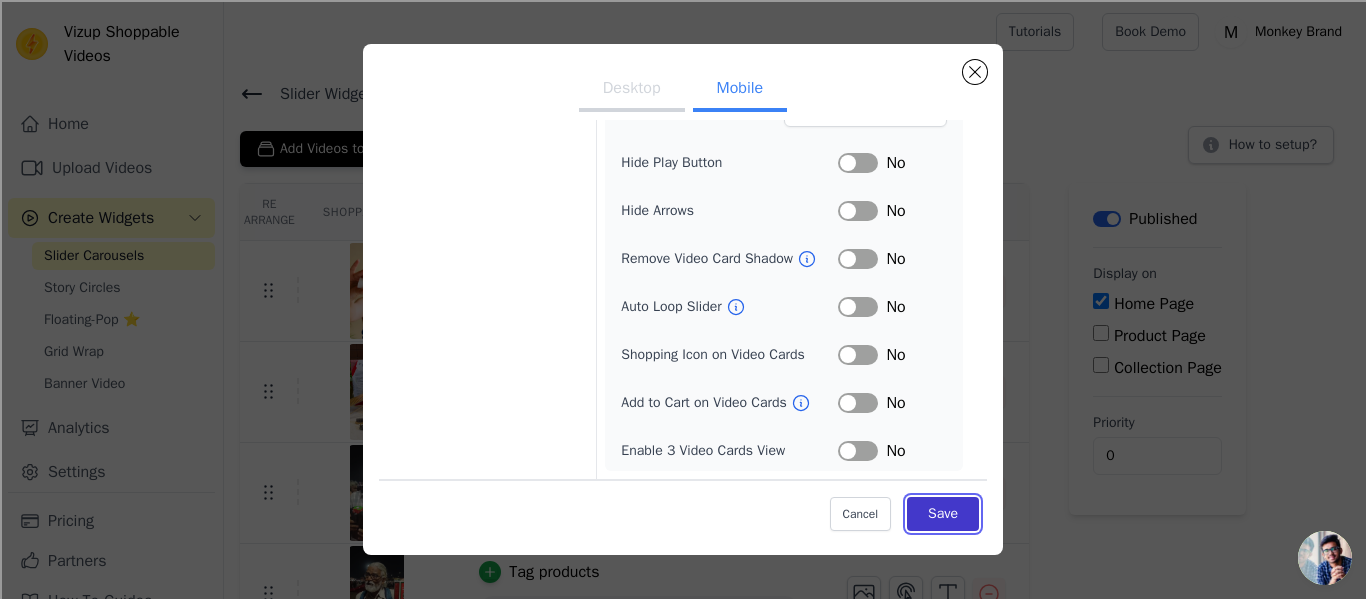 click on "Save" at bounding box center (943, 514) 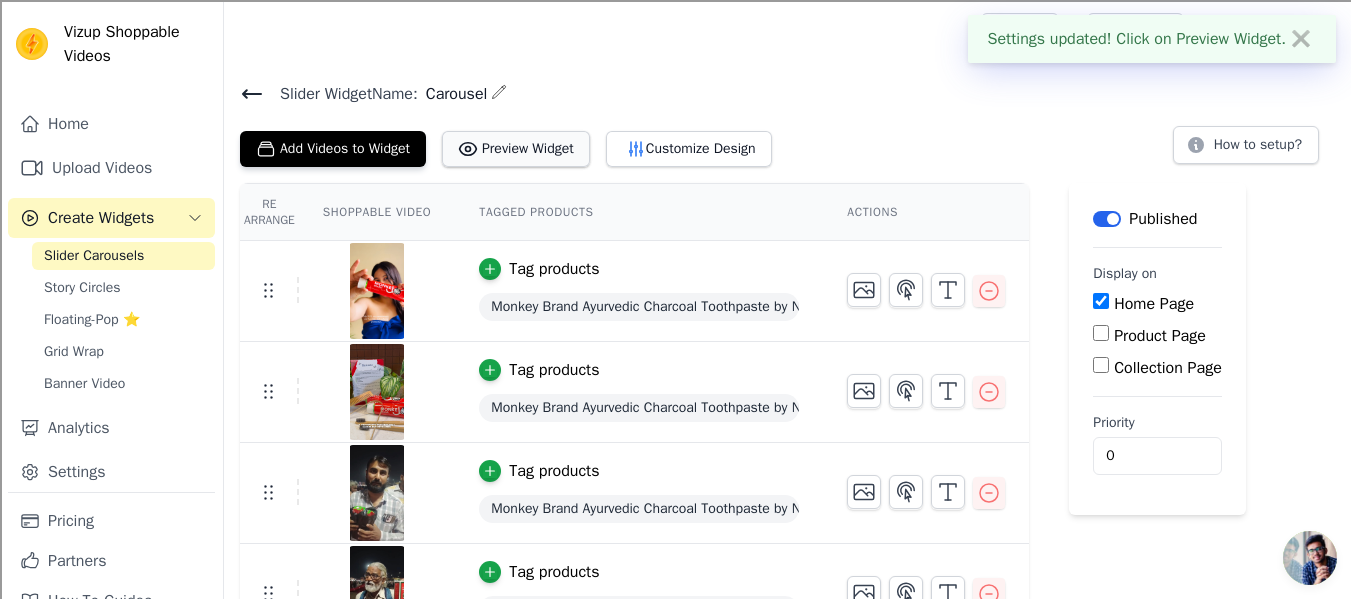 click on "Preview Widget" at bounding box center (516, 149) 